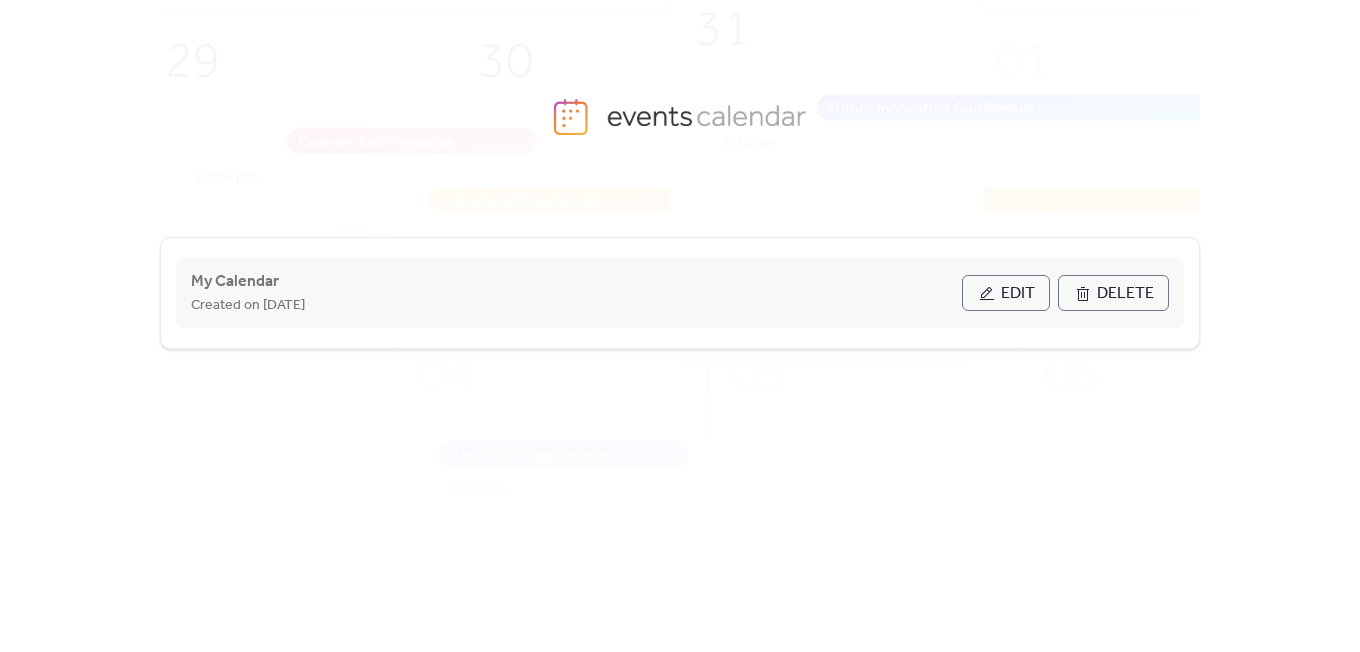 scroll, scrollTop: 0, scrollLeft: 0, axis: both 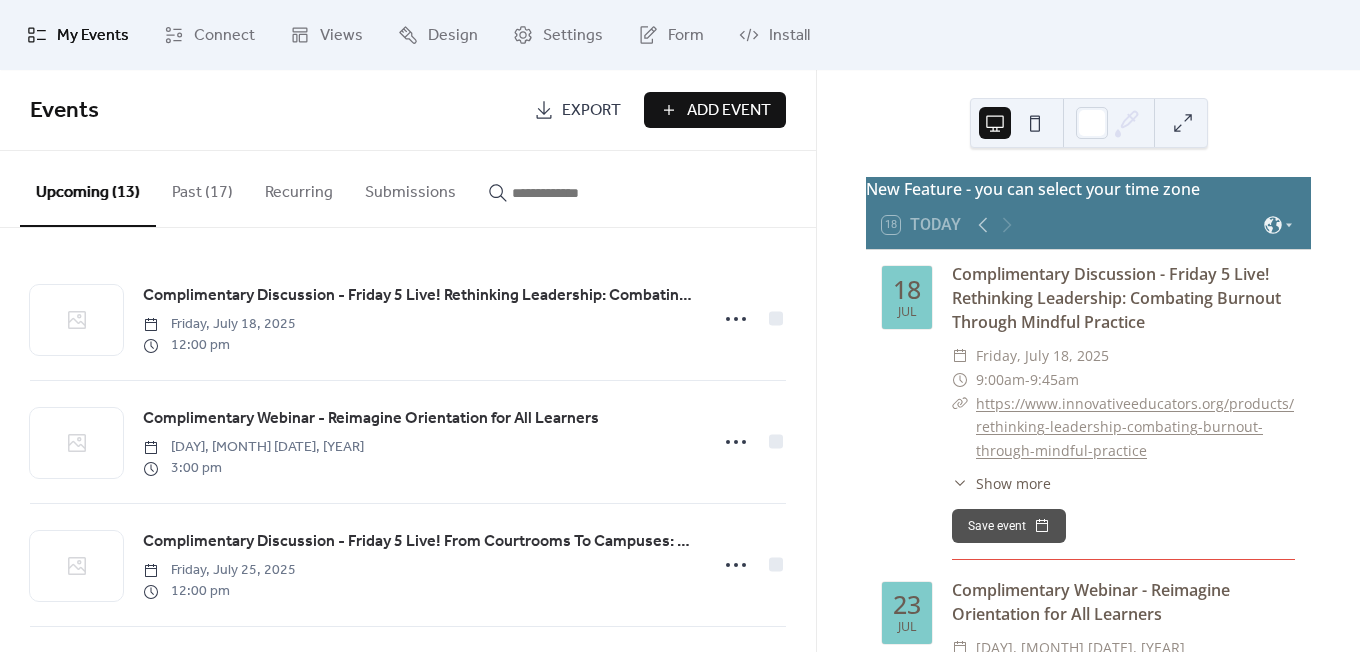click on "Add Event" at bounding box center [729, 111] 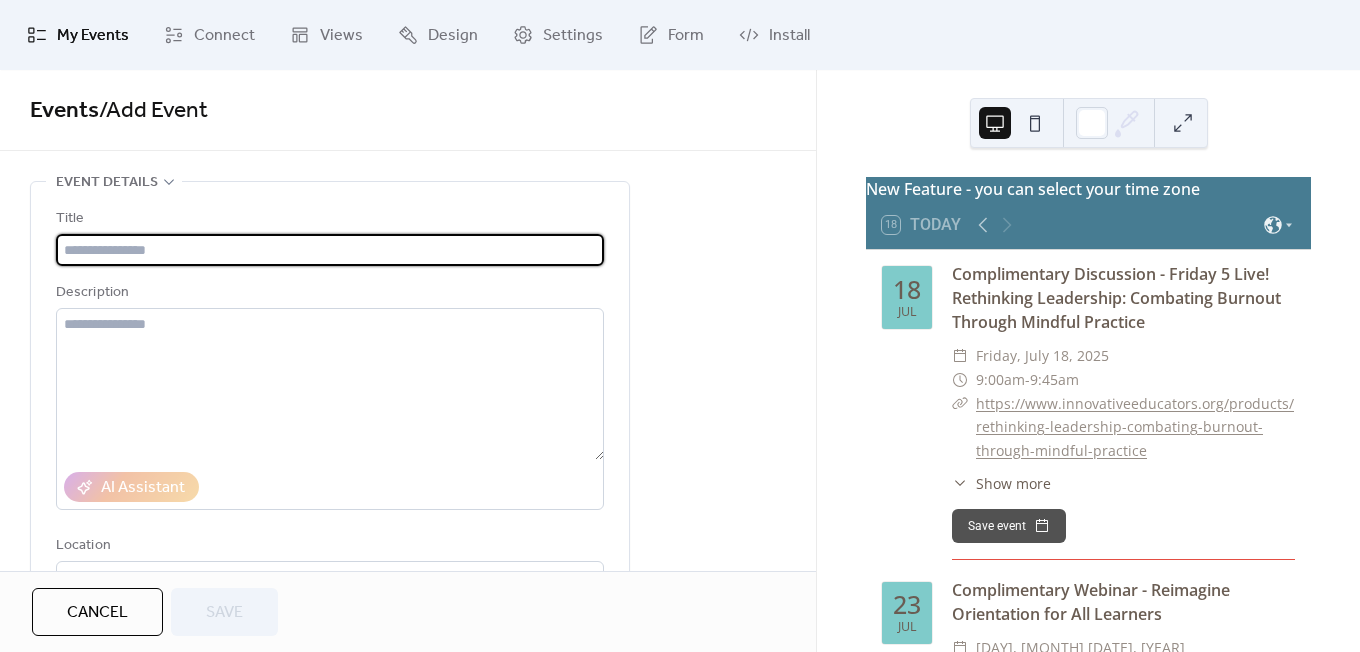 click at bounding box center (330, 250) 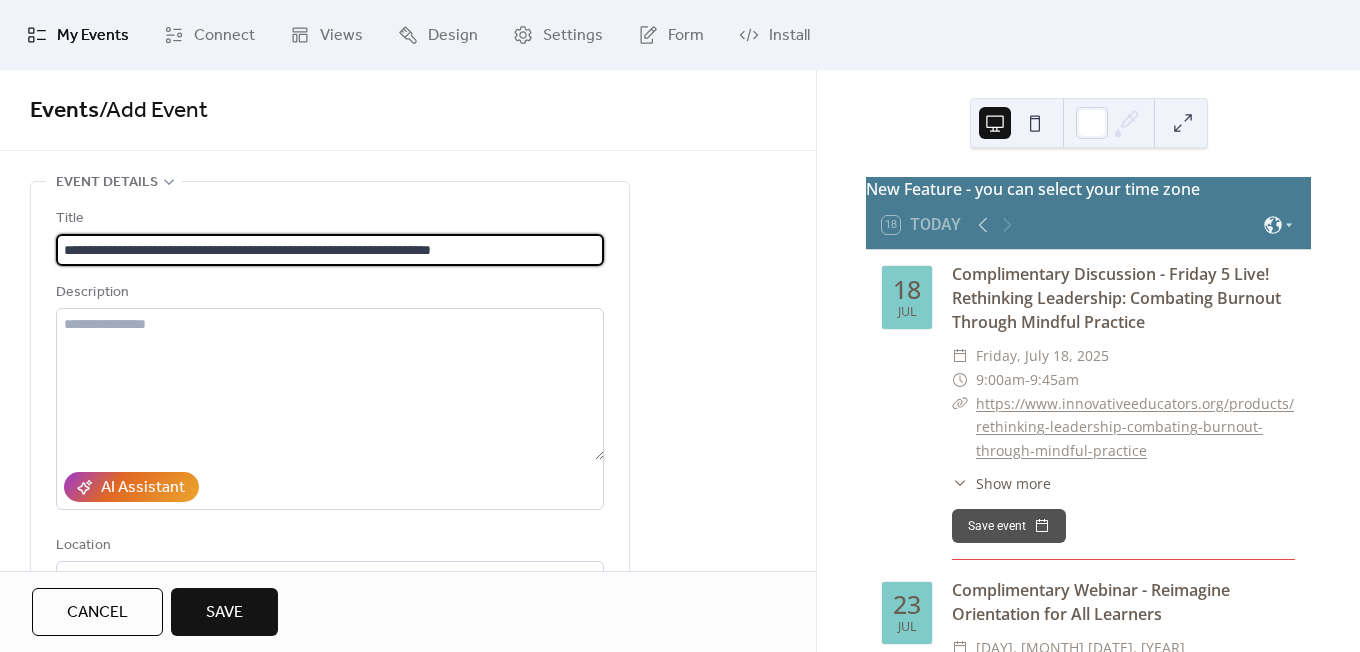type on "**********" 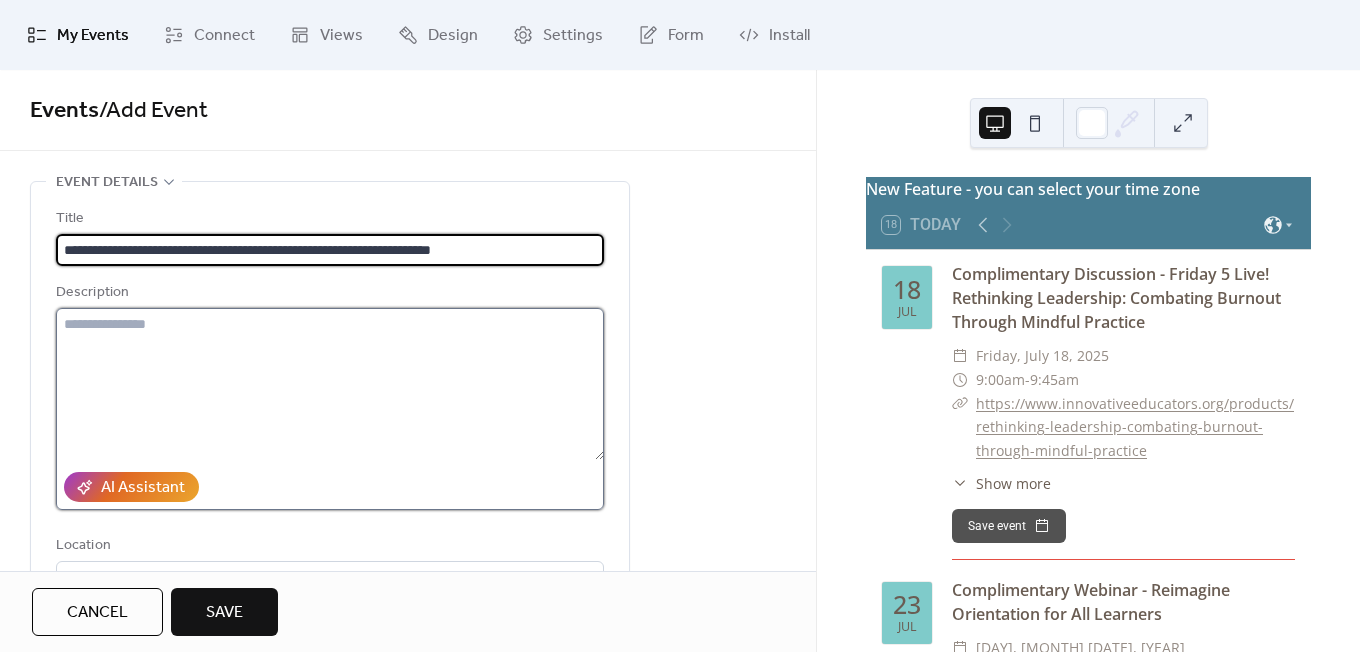 click at bounding box center [330, 384] 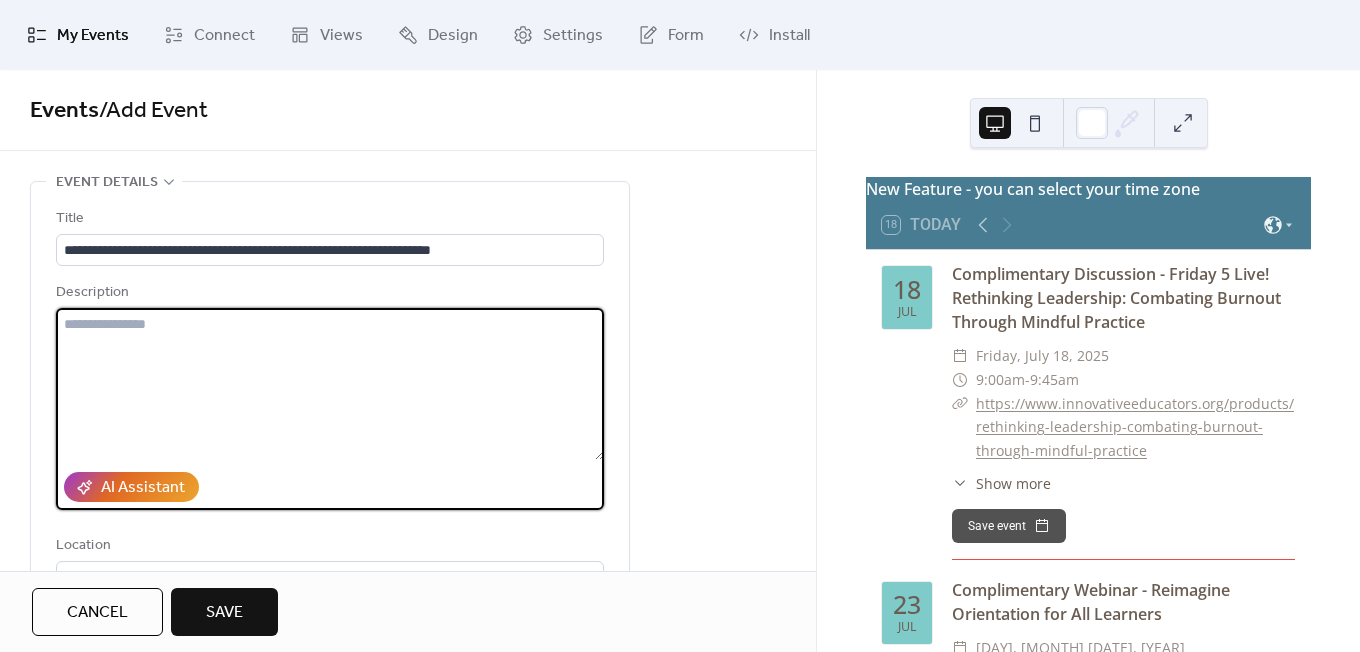 paste on "**********" 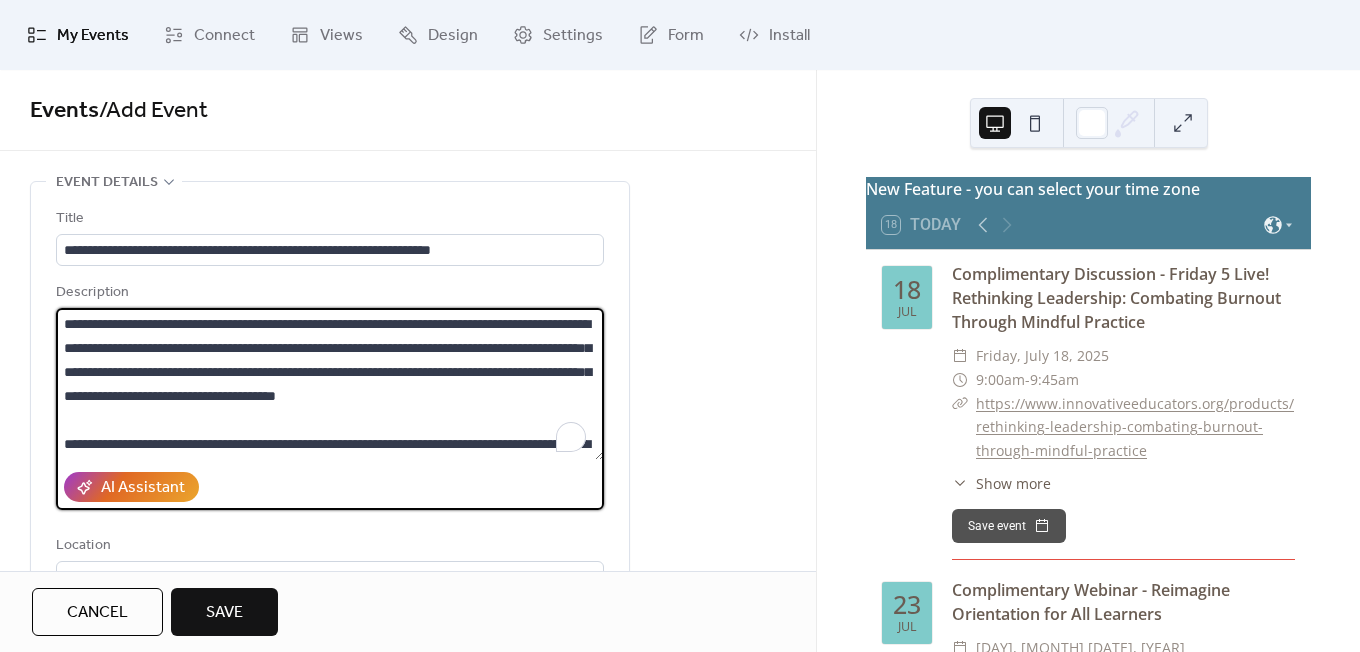 scroll, scrollTop: 261, scrollLeft: 0, axis: vertical 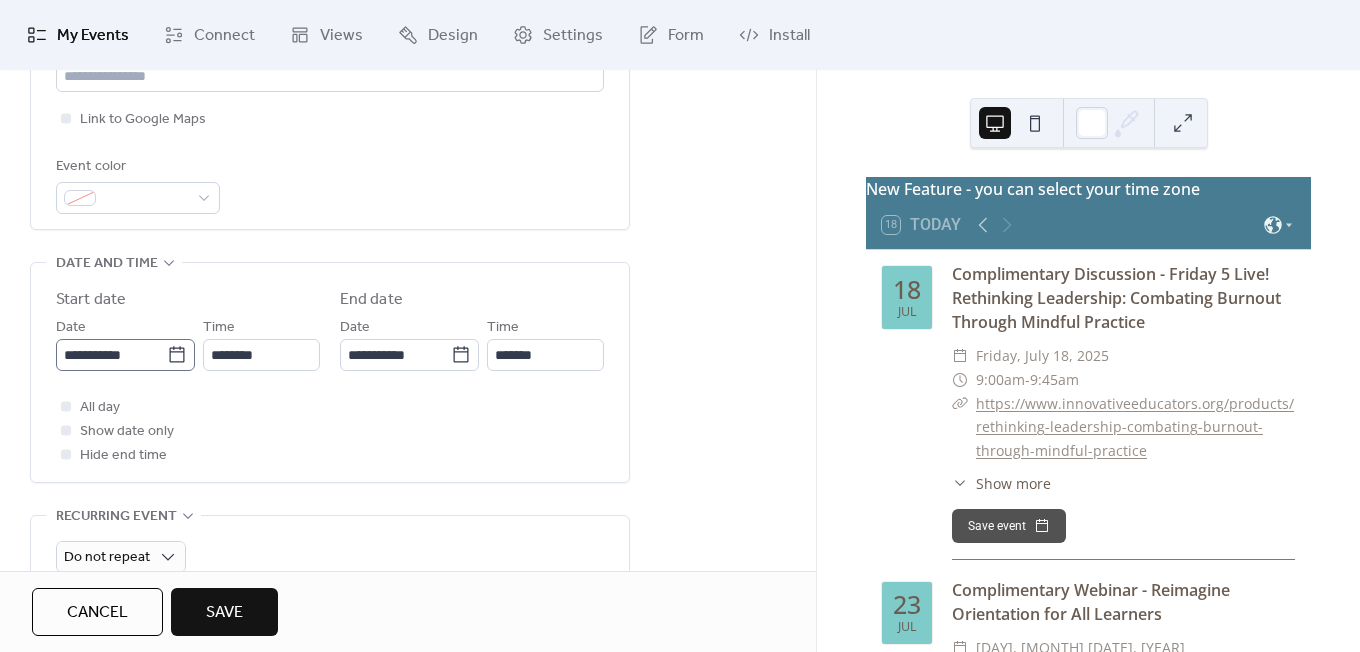 type on "**********" 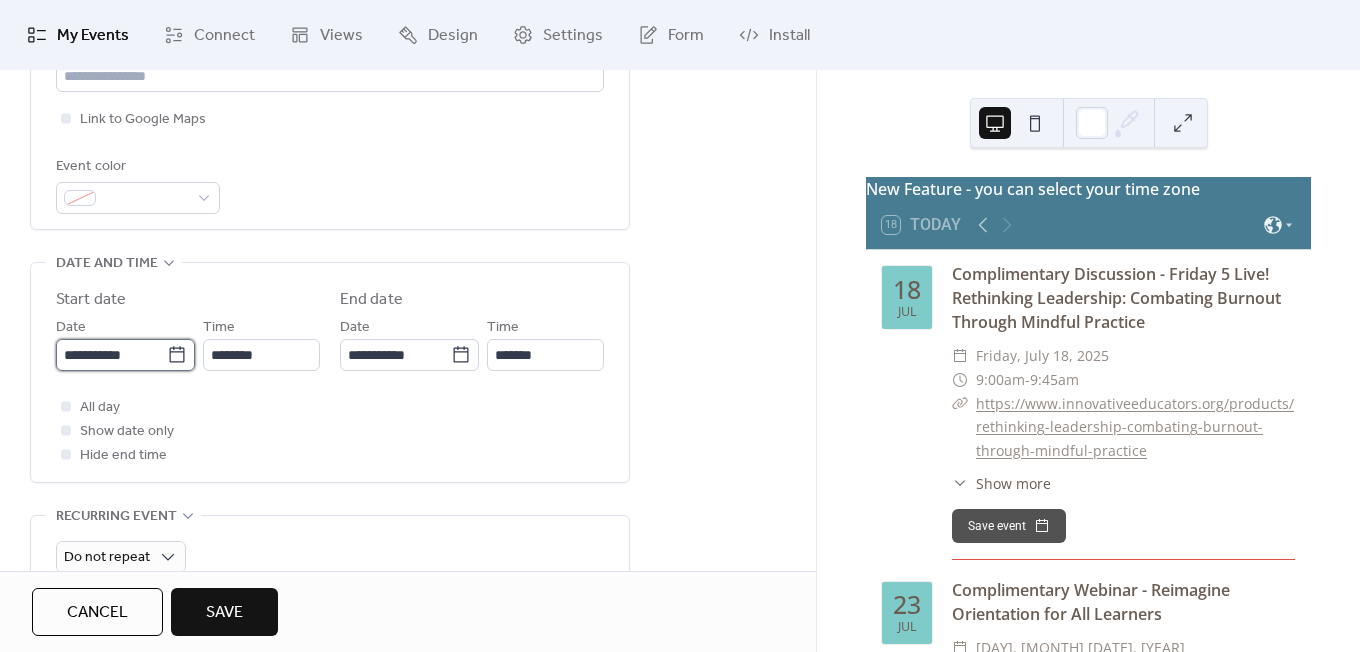 click on "**********" at bounding box center (111, 355) 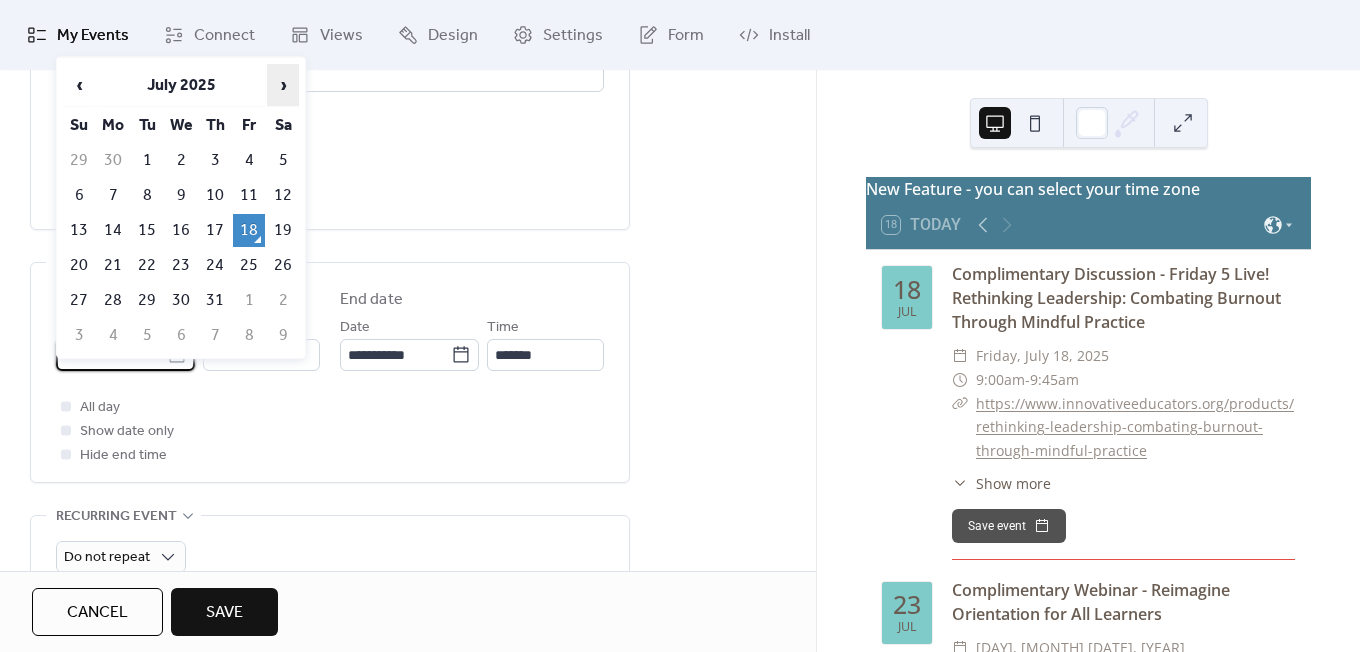 click on "›" at bounding box center (283, 85) 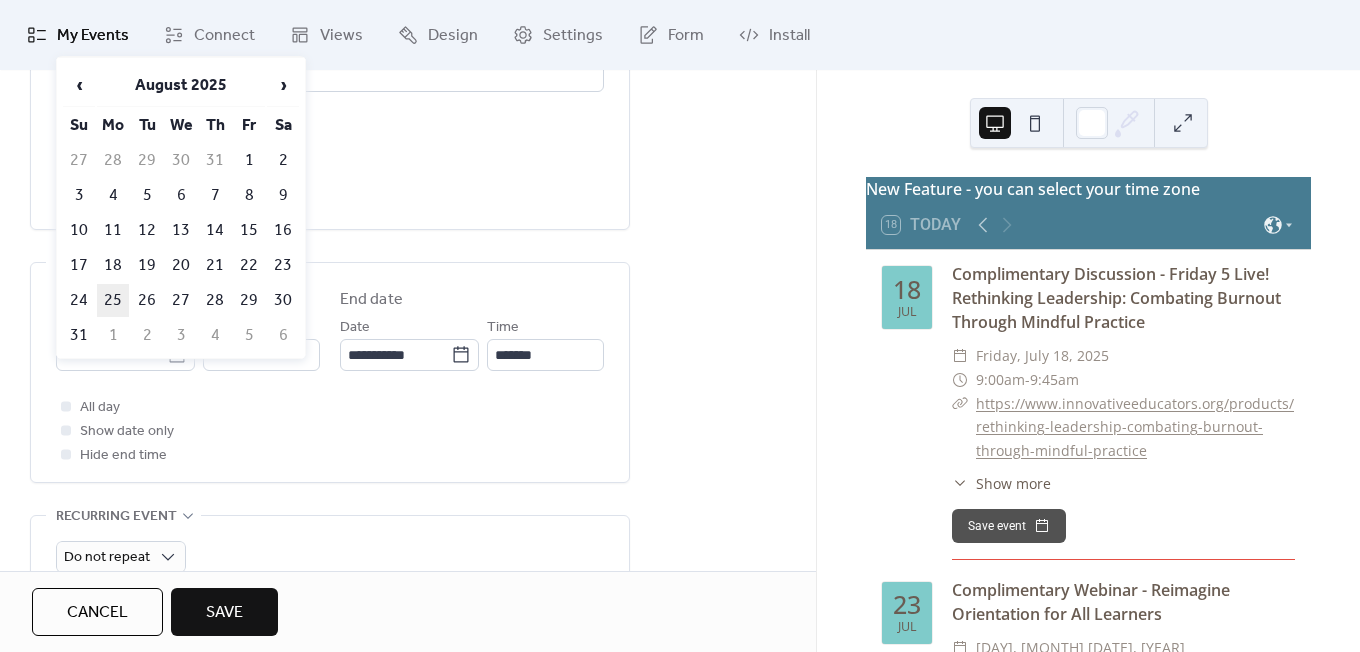 click on "25" at bounding box center [113, 300] 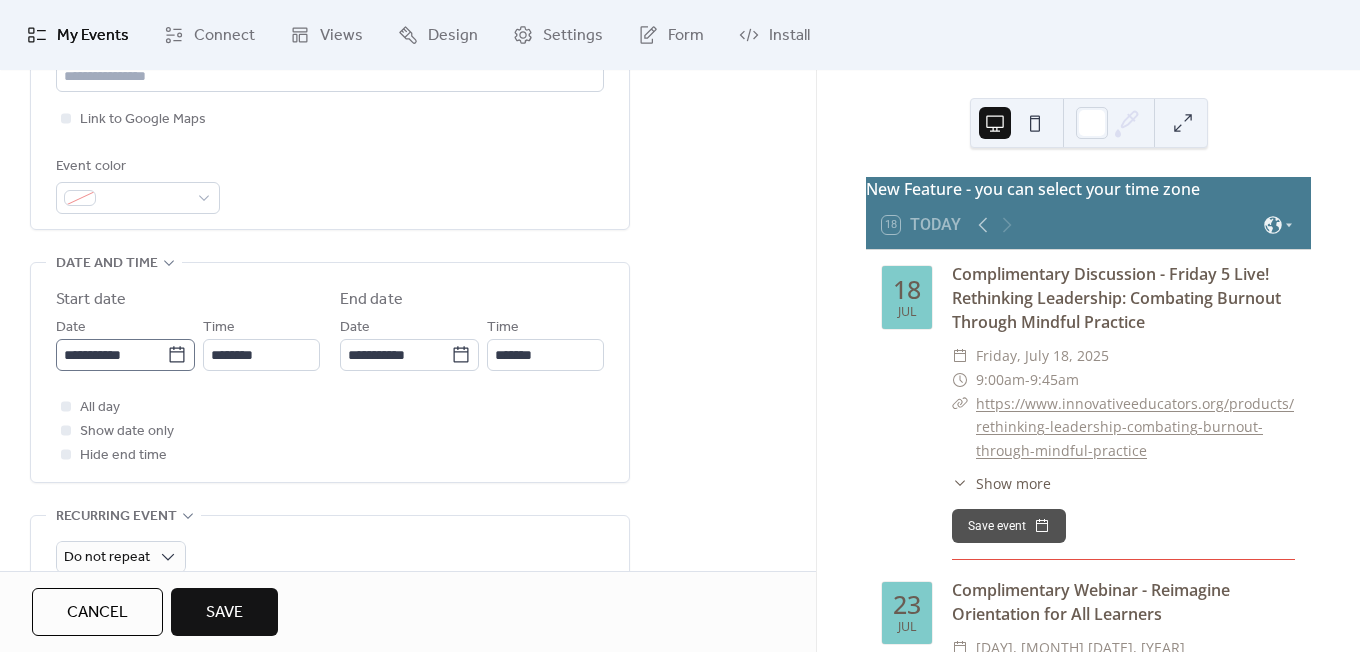 click 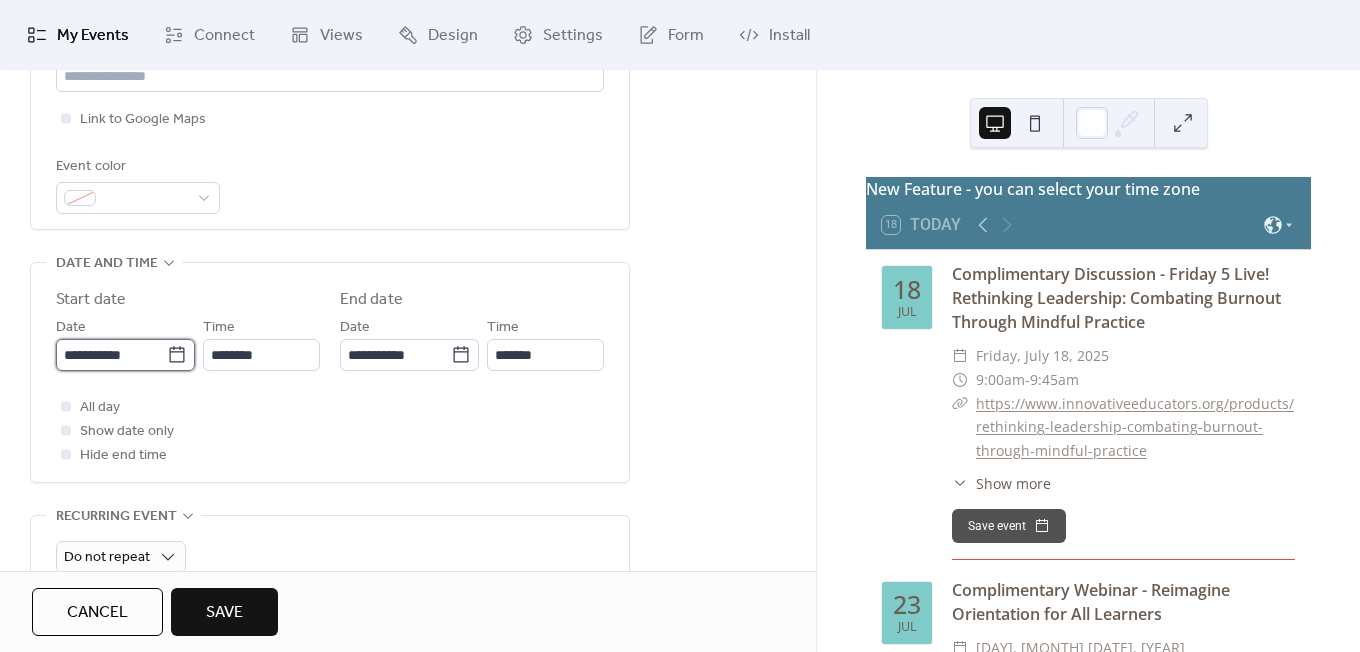click on "**********" at bounding box center (111, 355) 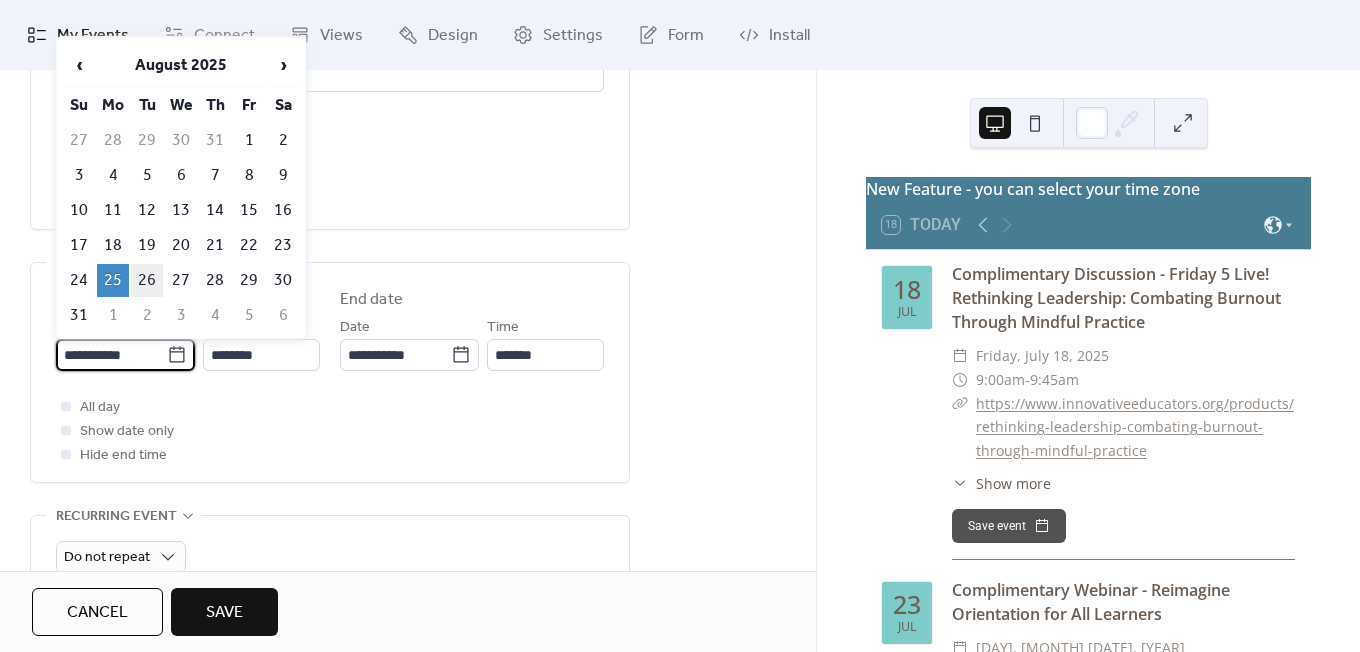 click on "26" at bounding box center (147, 280) 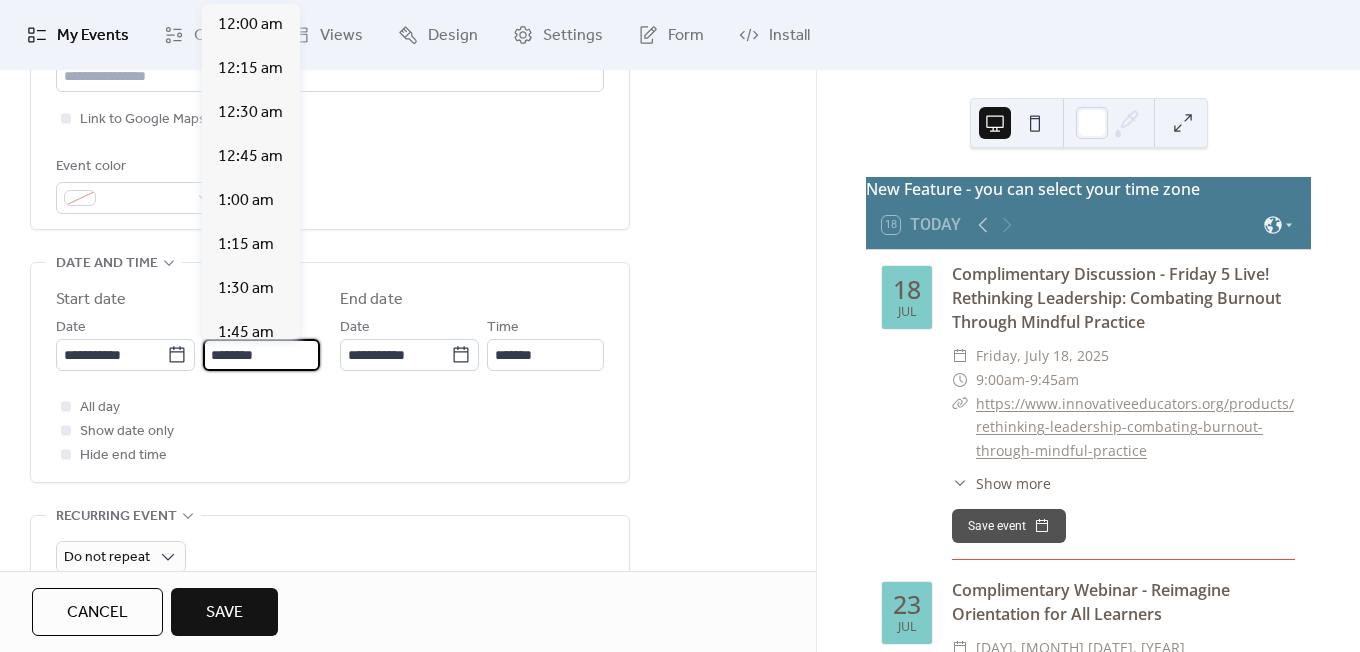 click on "********" at bounding box center (261, 355) 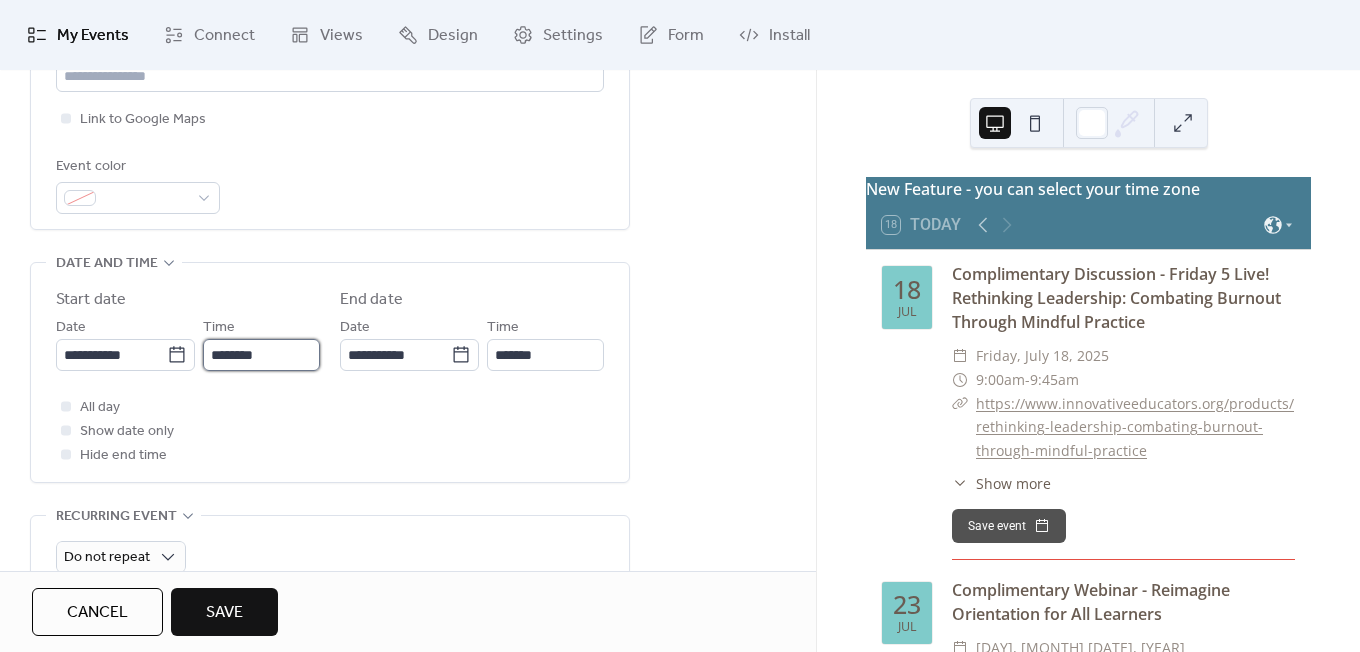 click on "********" at bounding box center [261, 355] 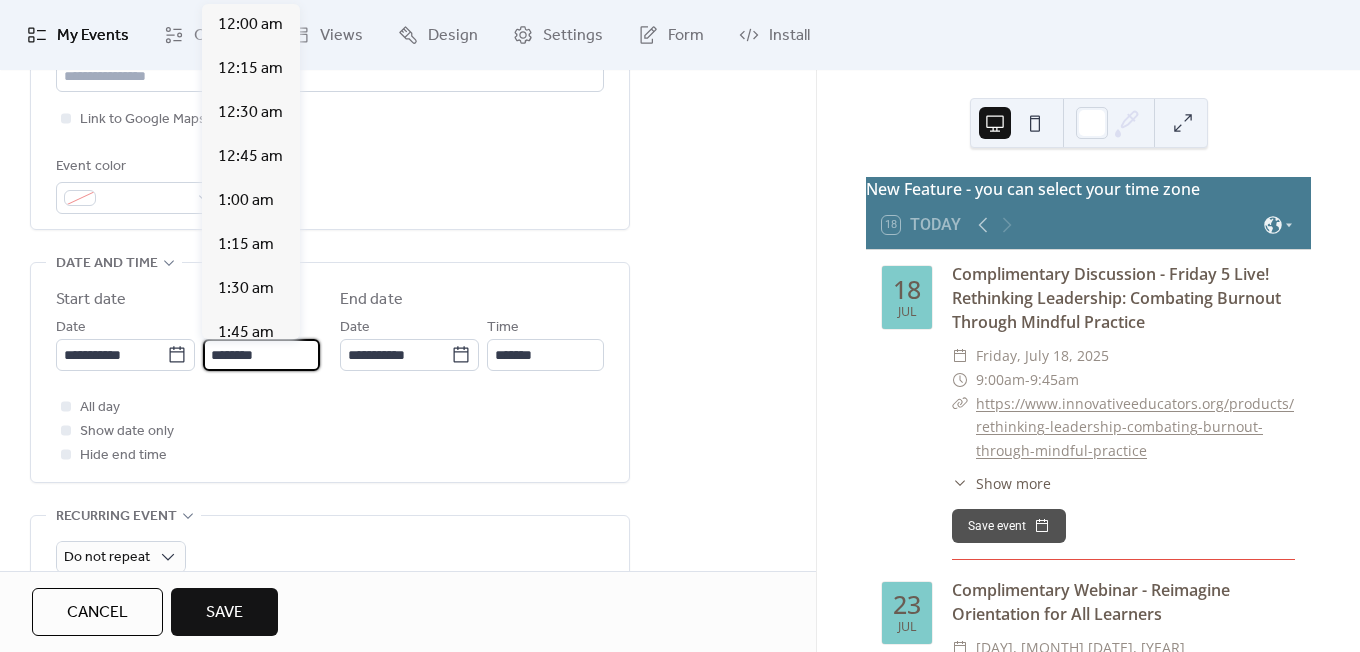 scroll, scrollTop: 2112, scrollLeft: 0, axis: vertical 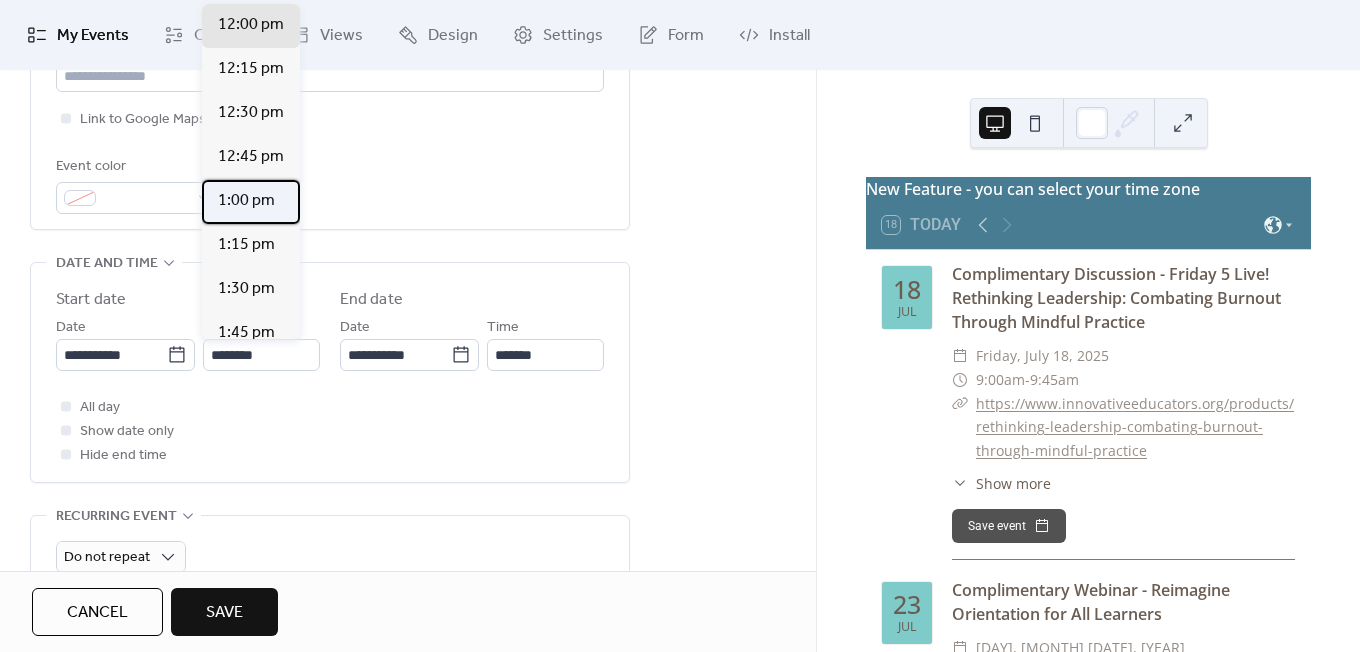 click on "1:00 pm" at bounding box center [251, 202] 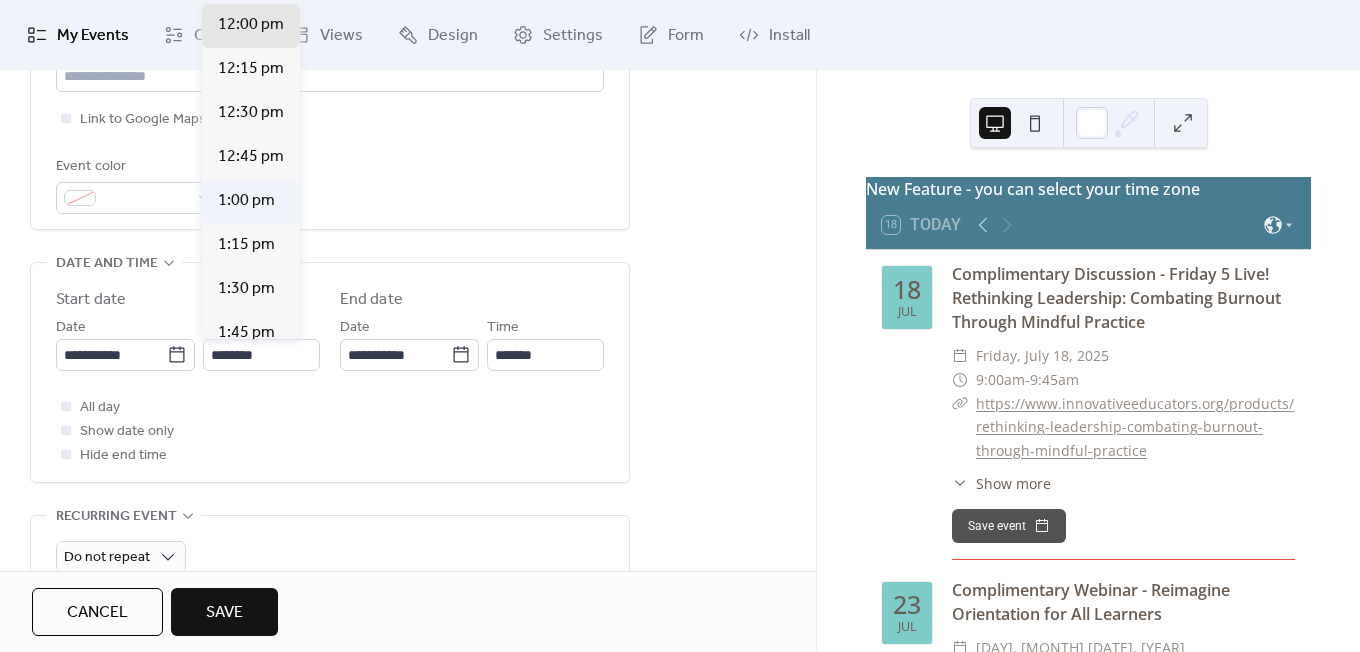 type on "*******" 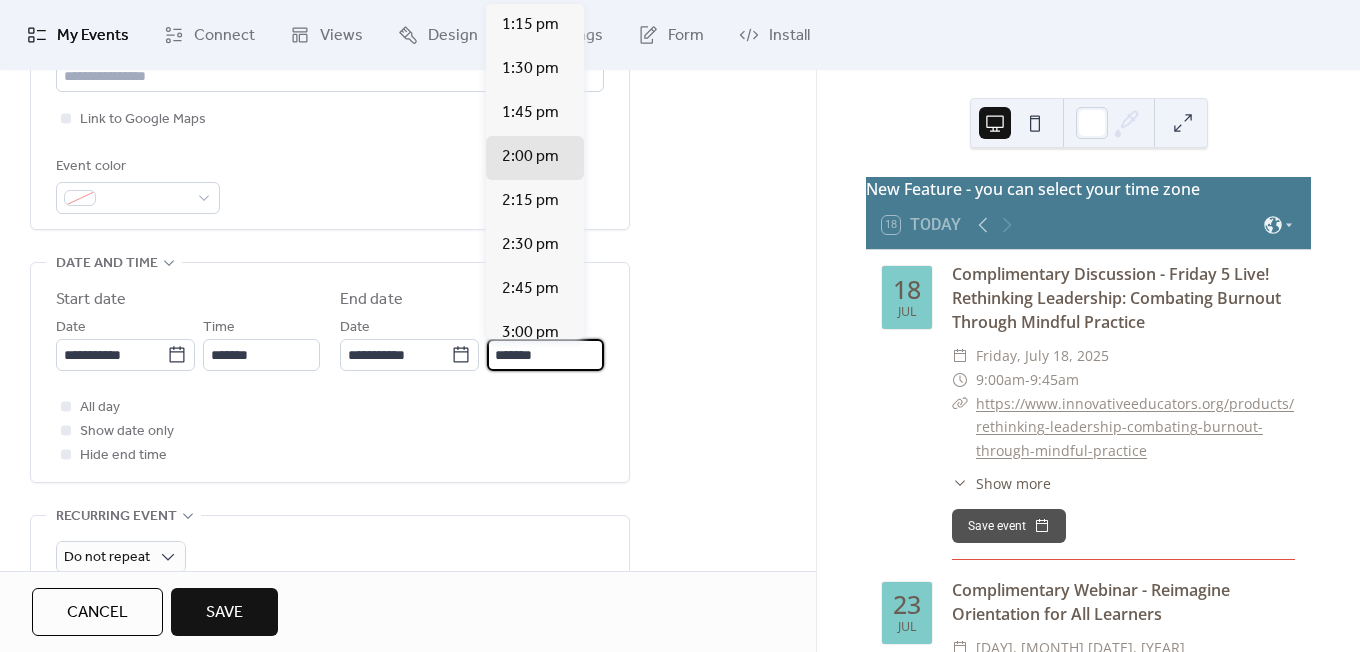 click on "*******" at bounding box center (545, 355) 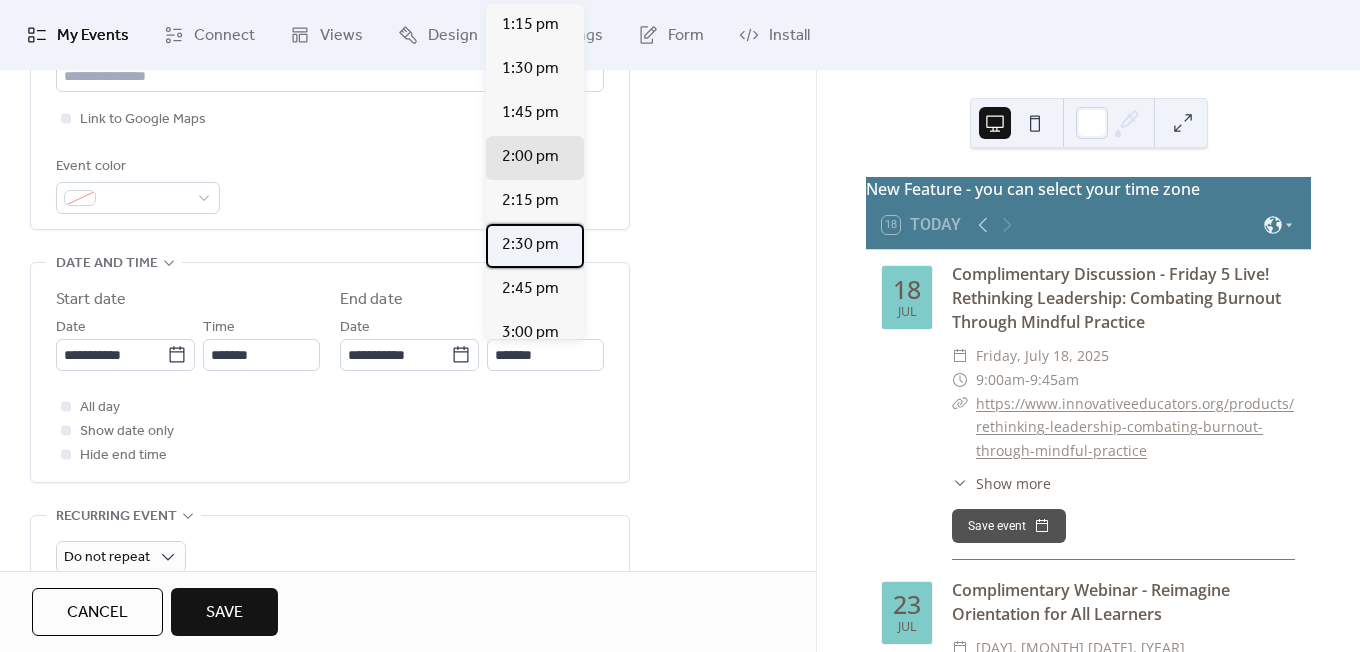 click on "2:30 pm" at bounding box center [530, 245] 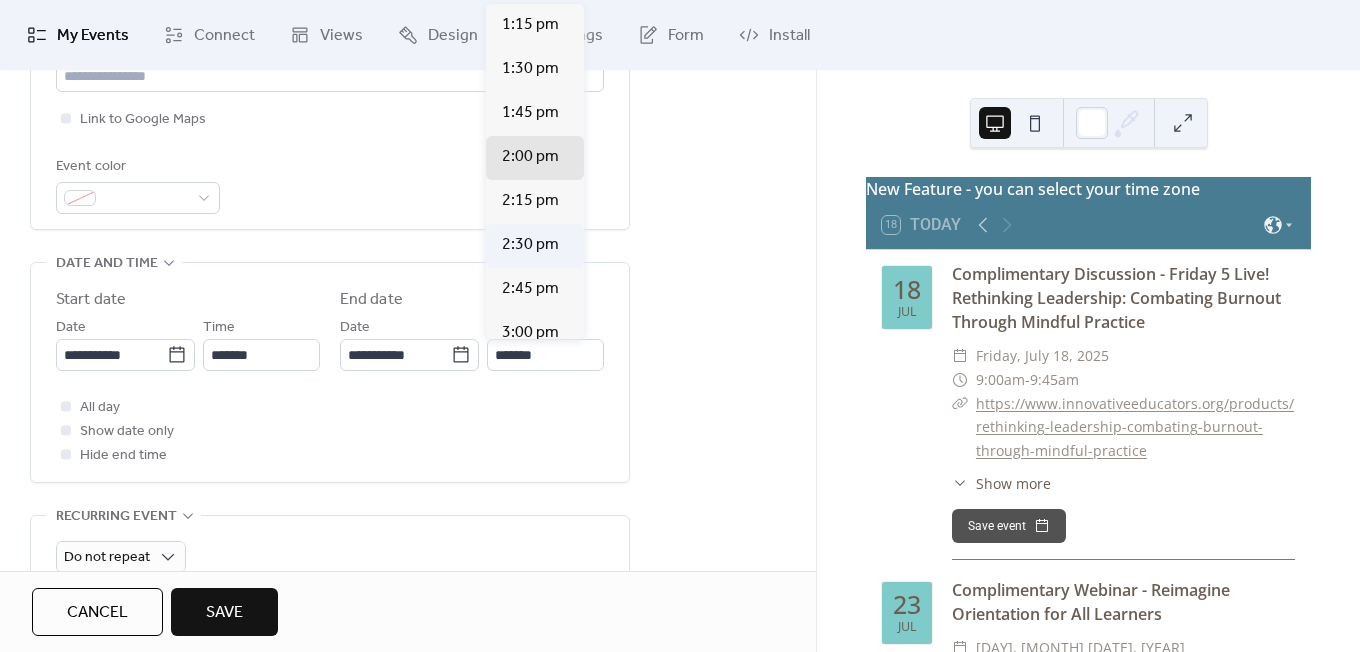 type on "*******" 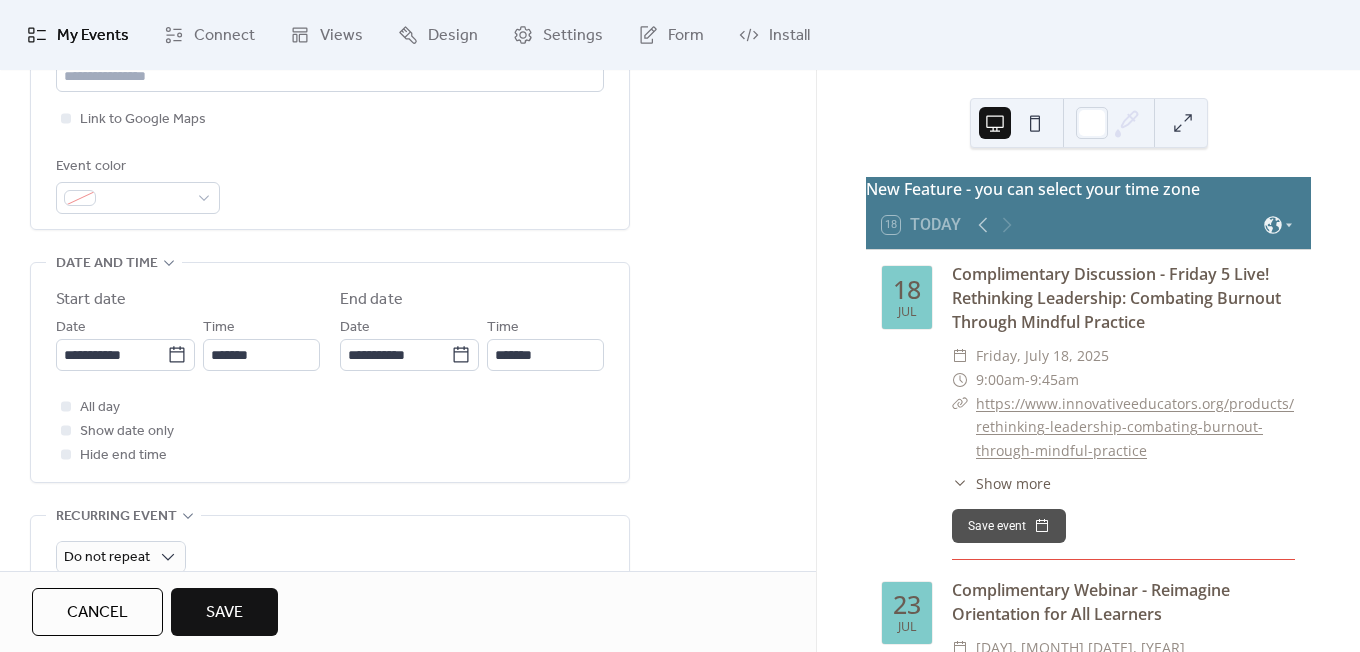 drag, startPoint x: 808, startPoint y: 265, endPoint x: 808, endPoint y: 298, distance: 33 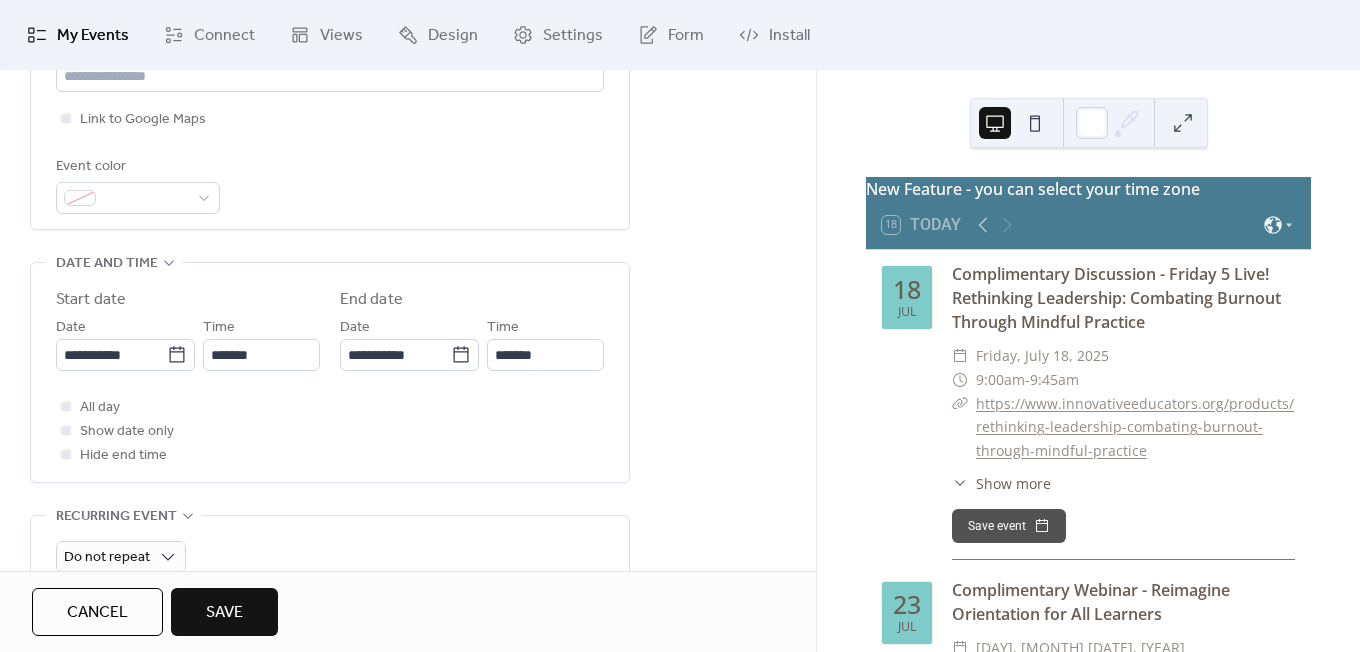 click on "**********" at bounding box center (408, 407) 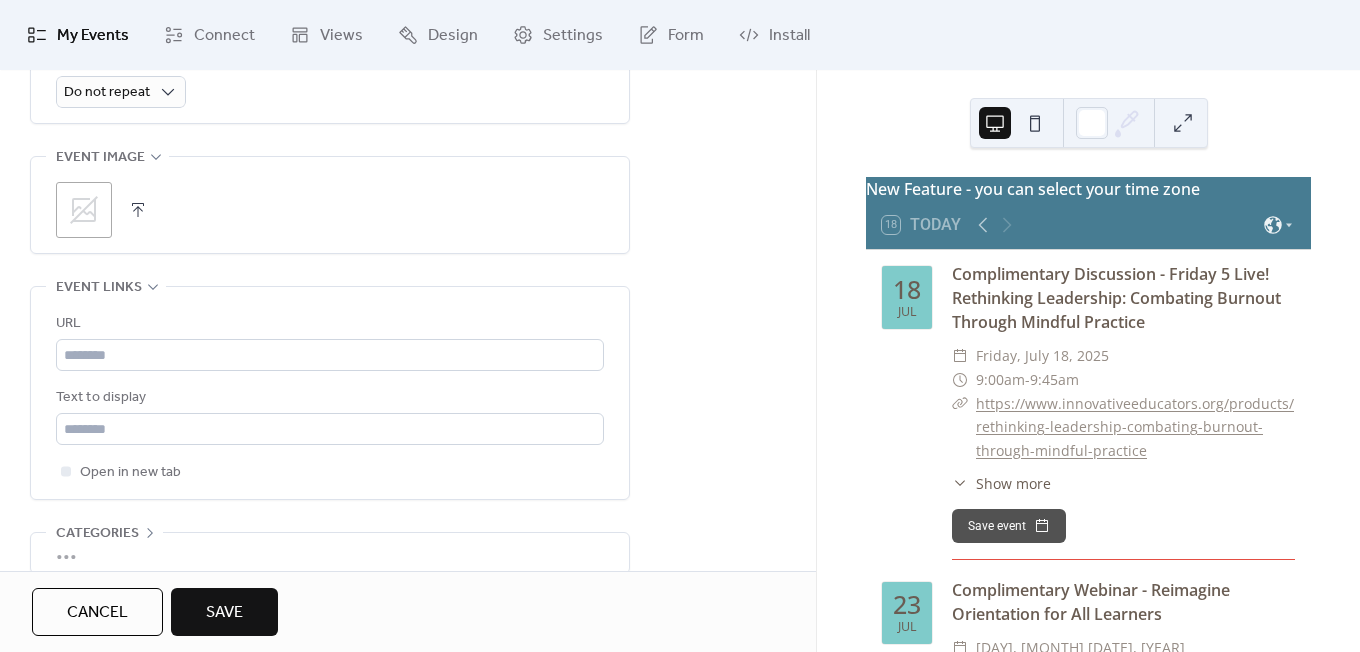 scroll, scrollTop: 968, scrollLeft: 0, axis: vertical 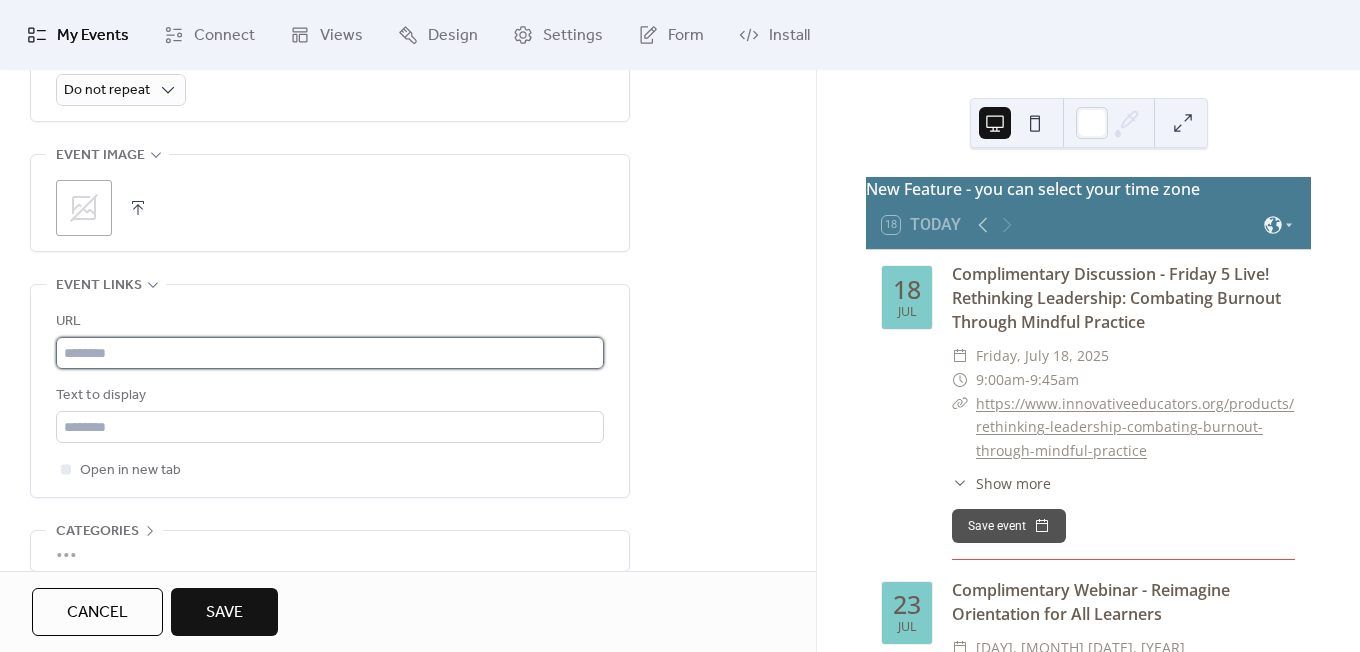 click at bounding box center (330, 353) 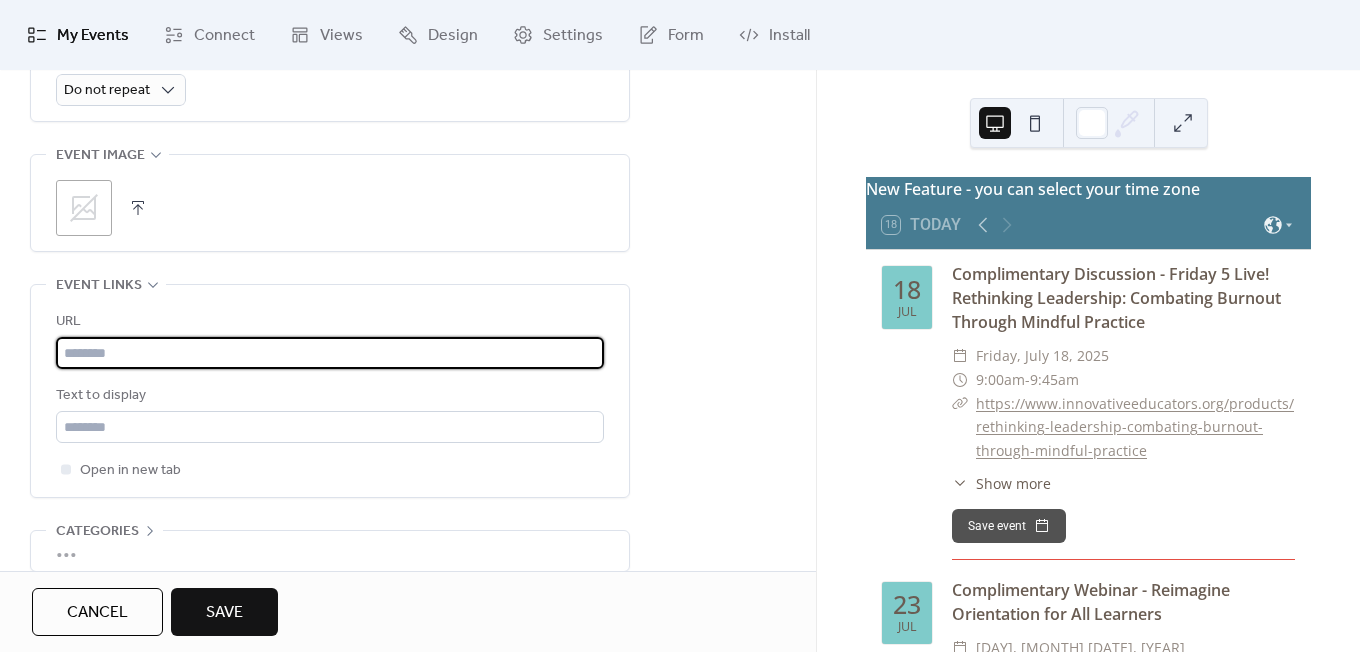 paste on "**********" 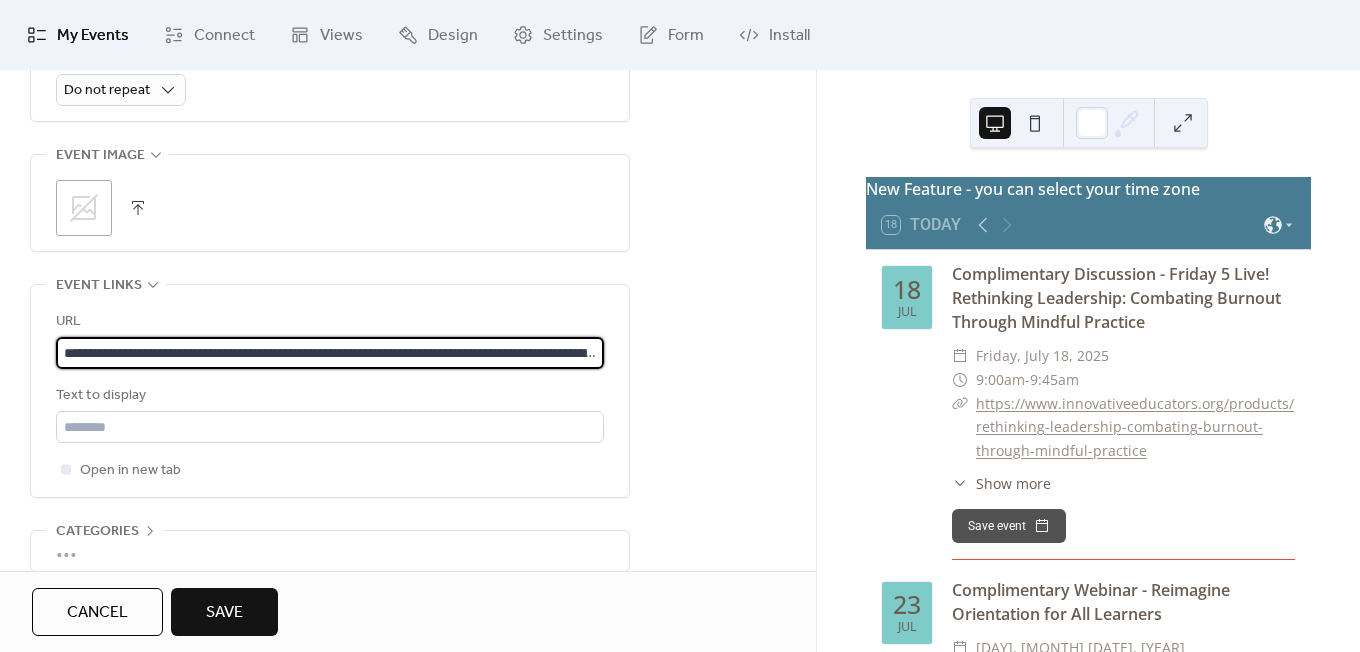 scroll, scrollTop: 0, scrollLeft: 246, axis: horizontal 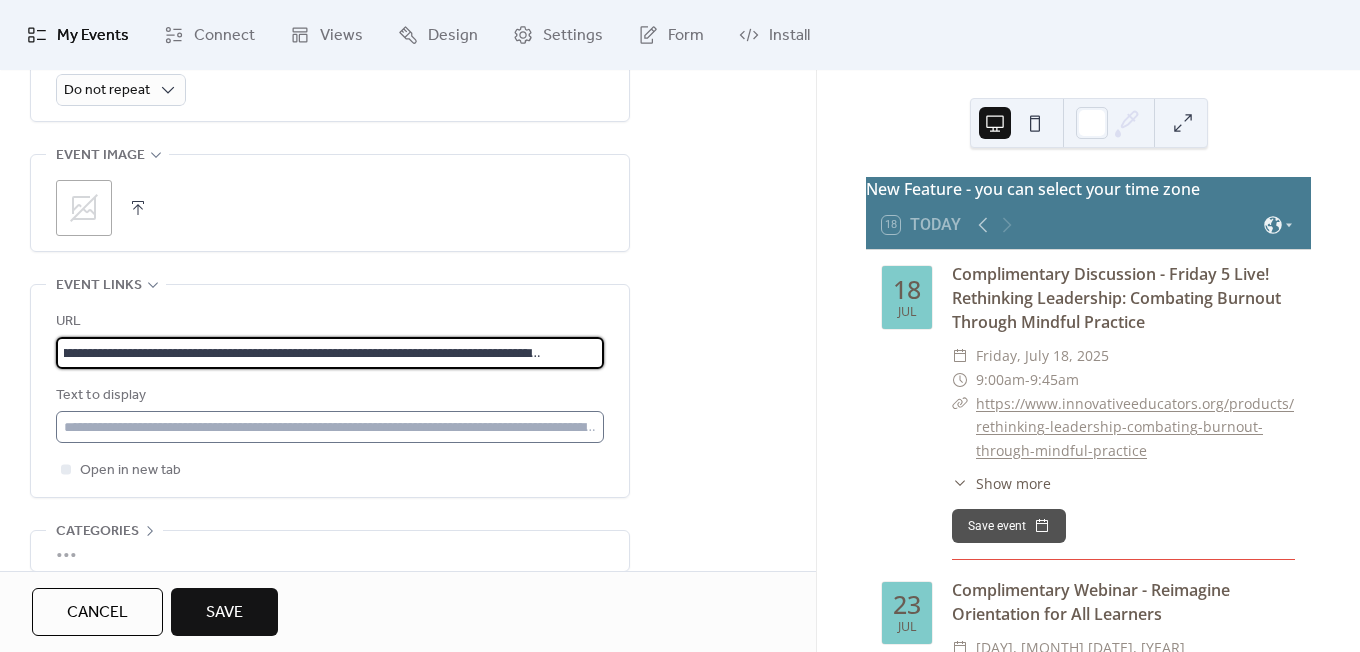 type on "**********" 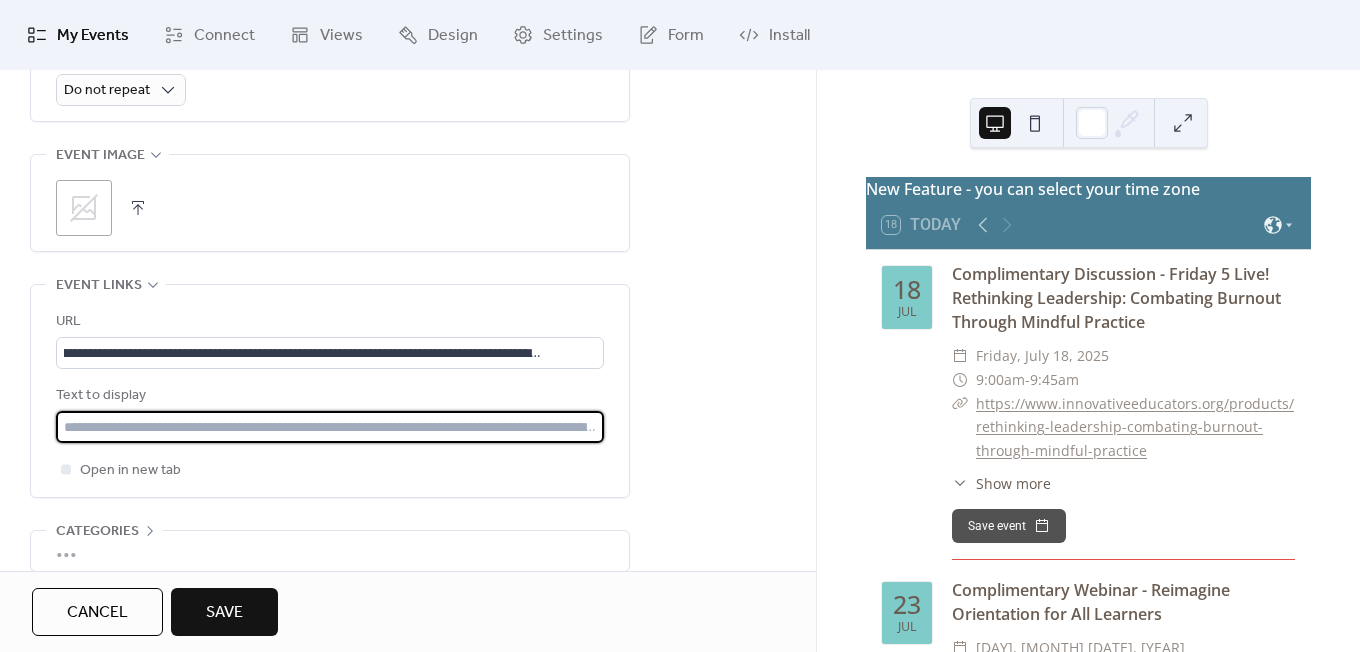 scroll, scrollTop: 0, scrollLeft: 0, axis: both 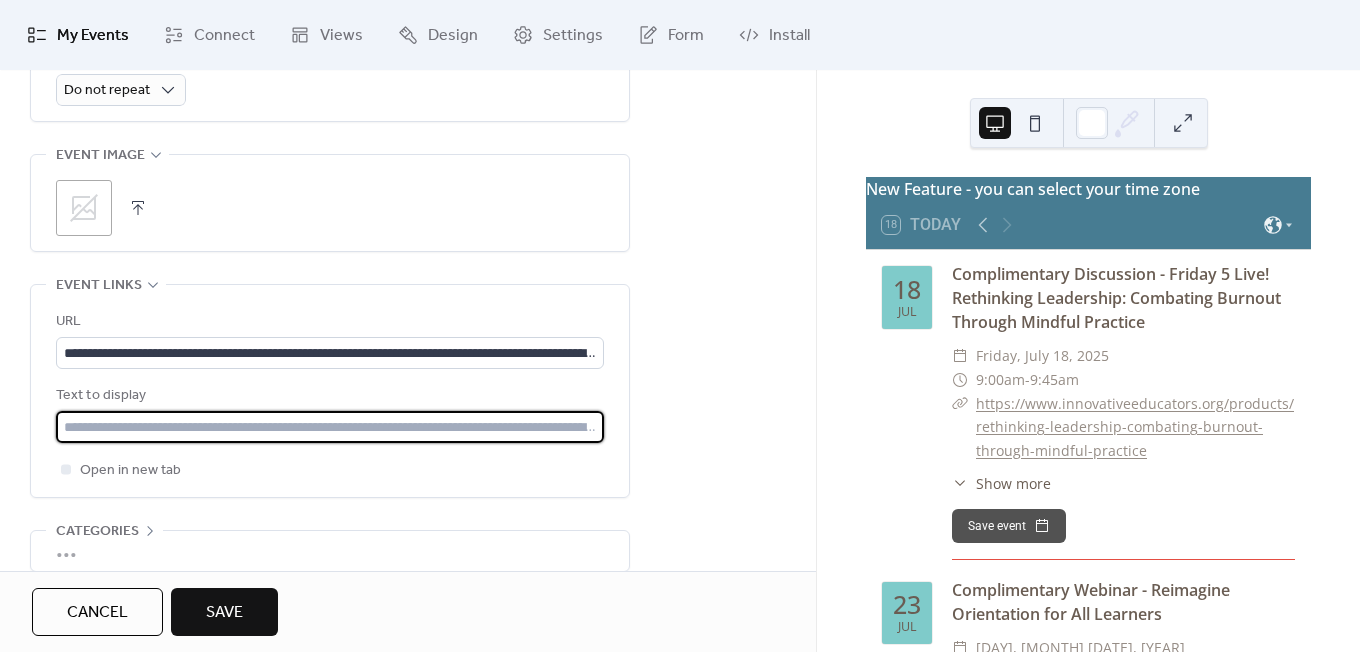 click at bounding box center (330, 427) 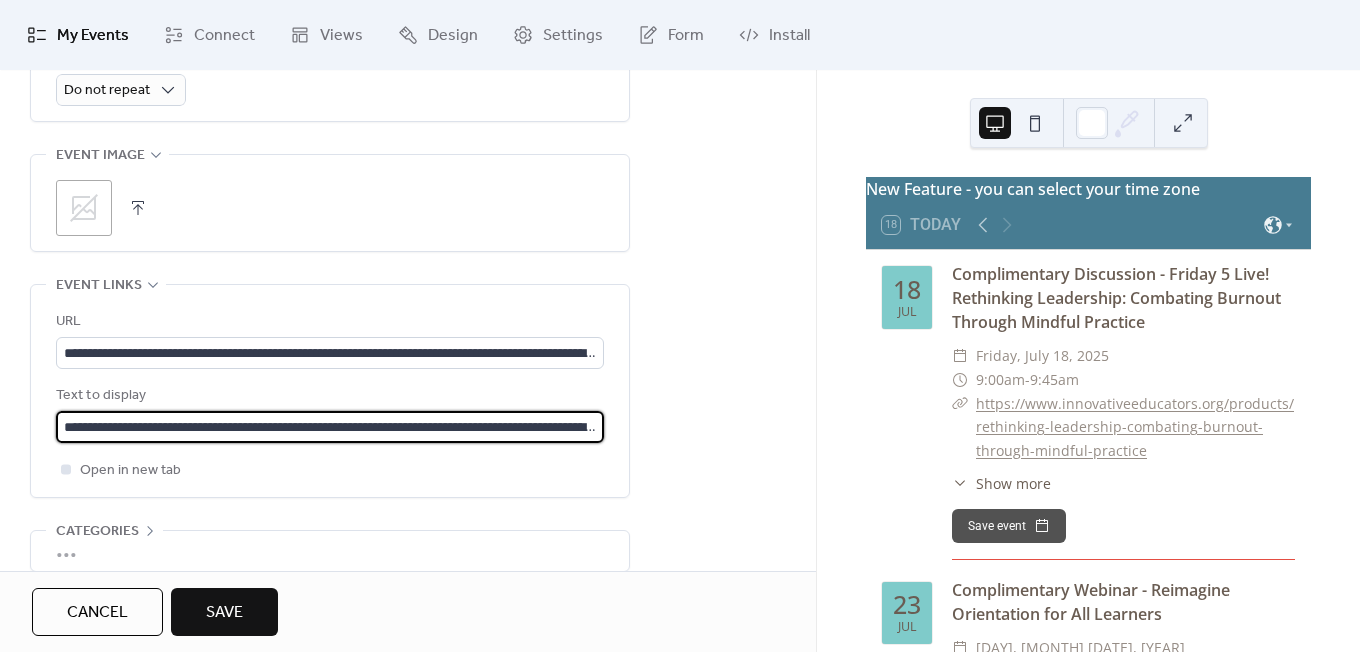 scroll, scrollTop: 0, scrollLeft: 246, axis: horizontal 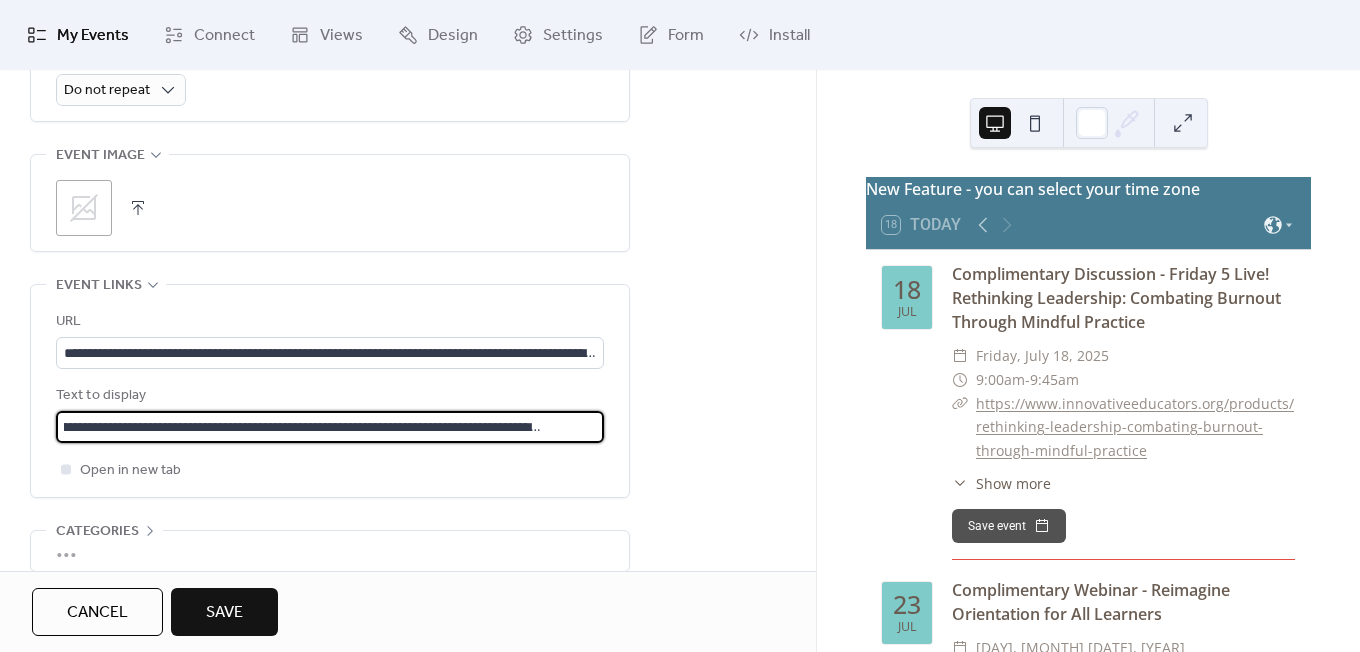type on "**********" 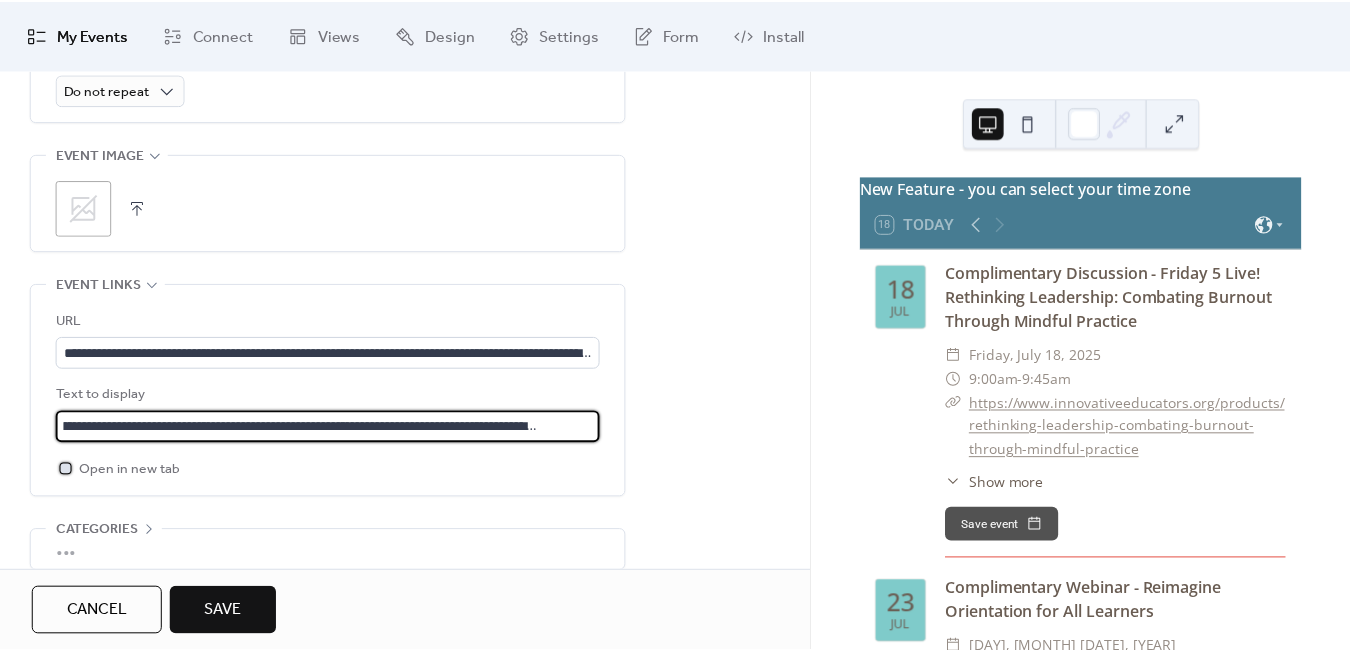 scroll, scrollTop: 0, scrollLeft: 0, axis: both 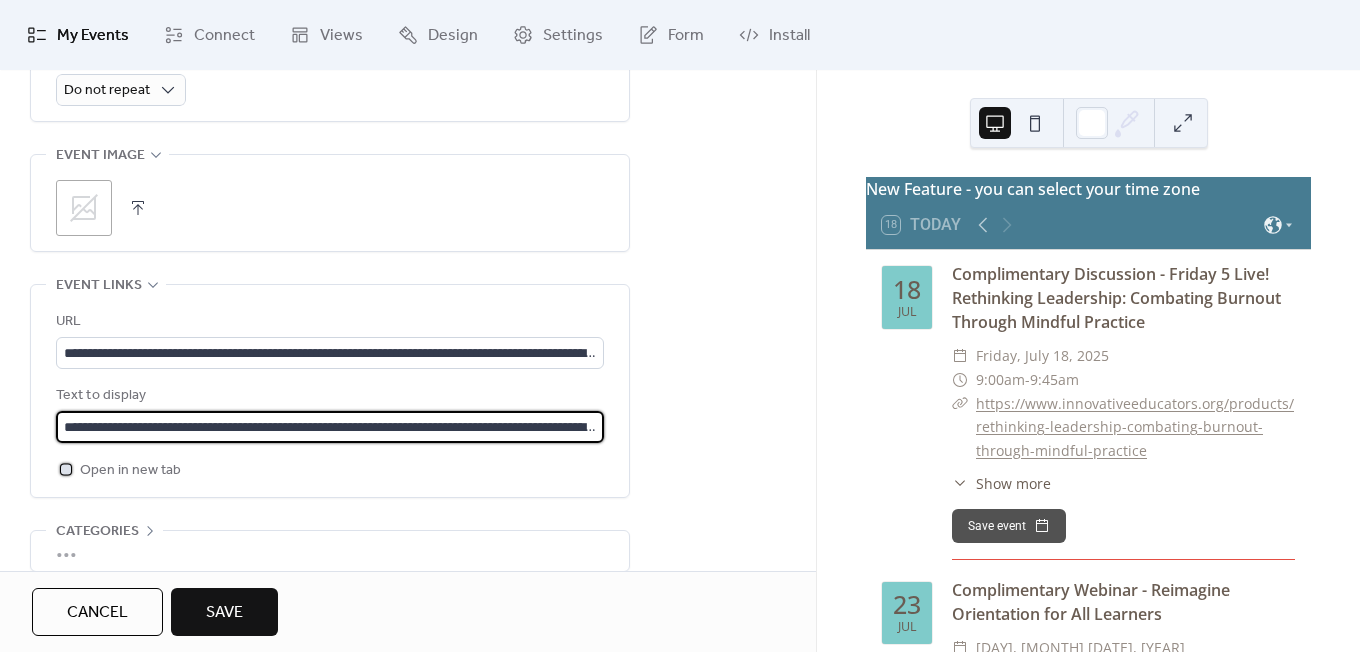 click 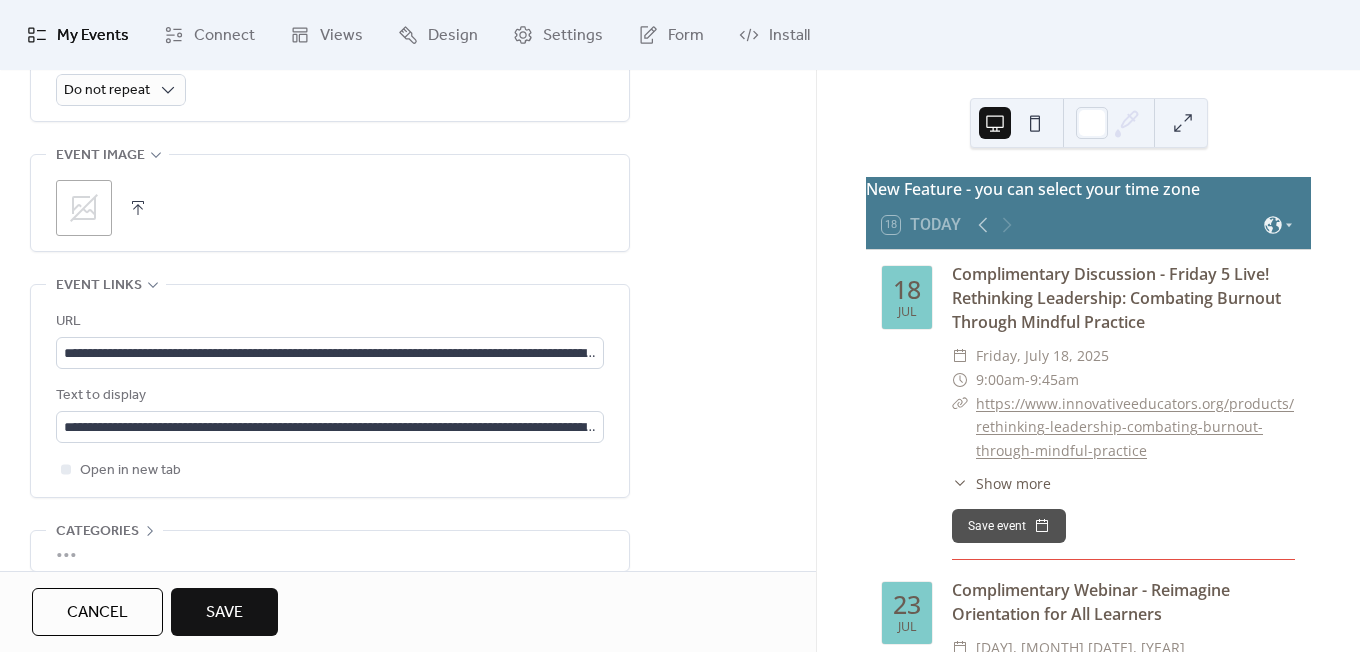 click on "Save" at bounding box center (224, 612) 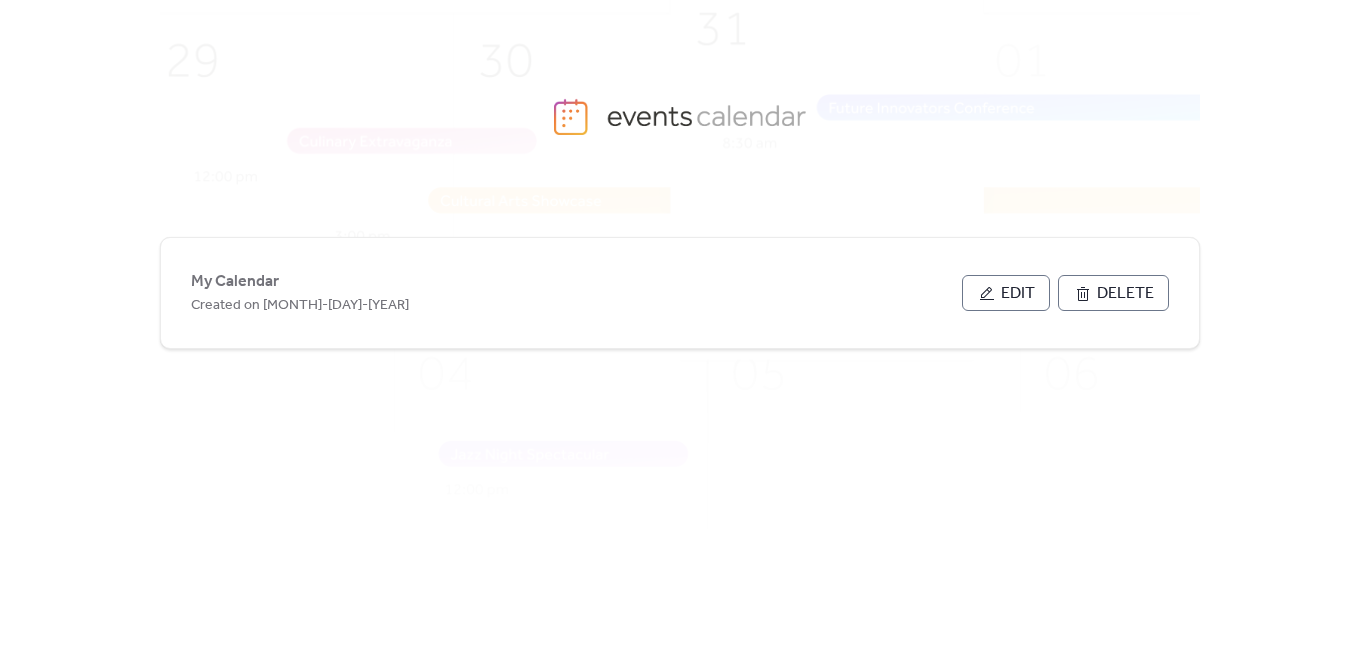 scroll, scrollTop: 0, scrollLeft: 0, axis: both 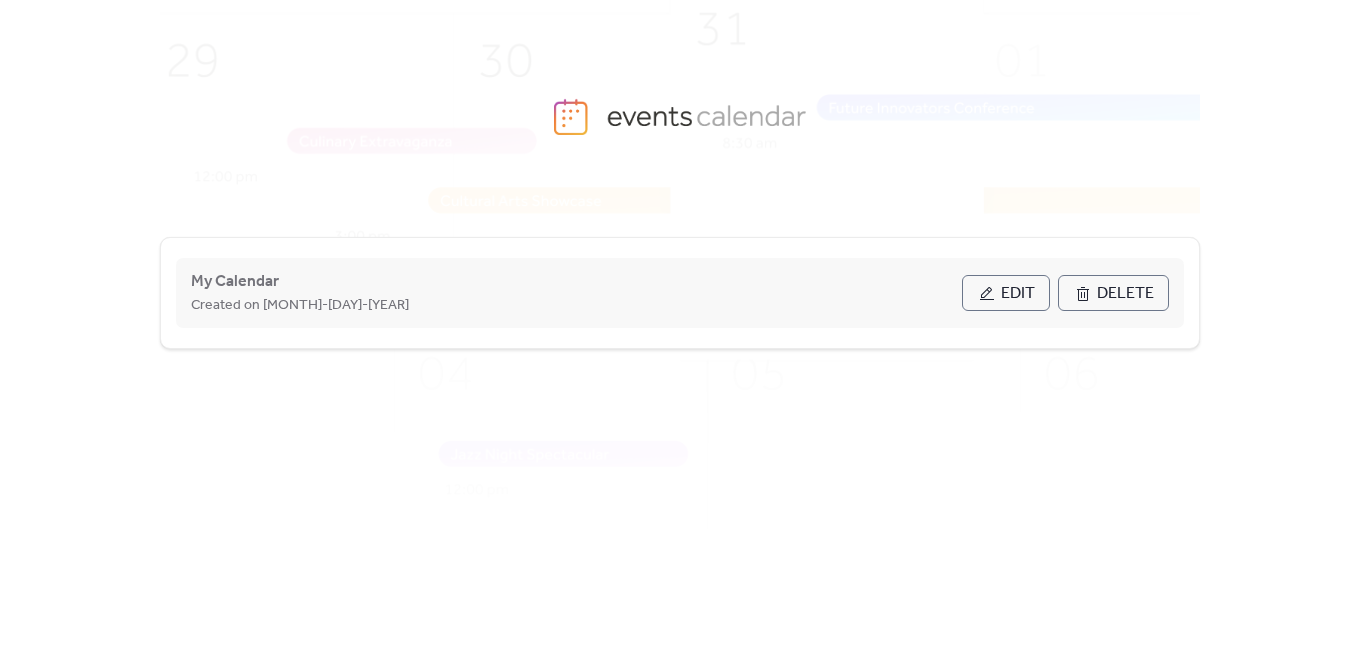 click on "Edit" at bounding box center [1018, 294] 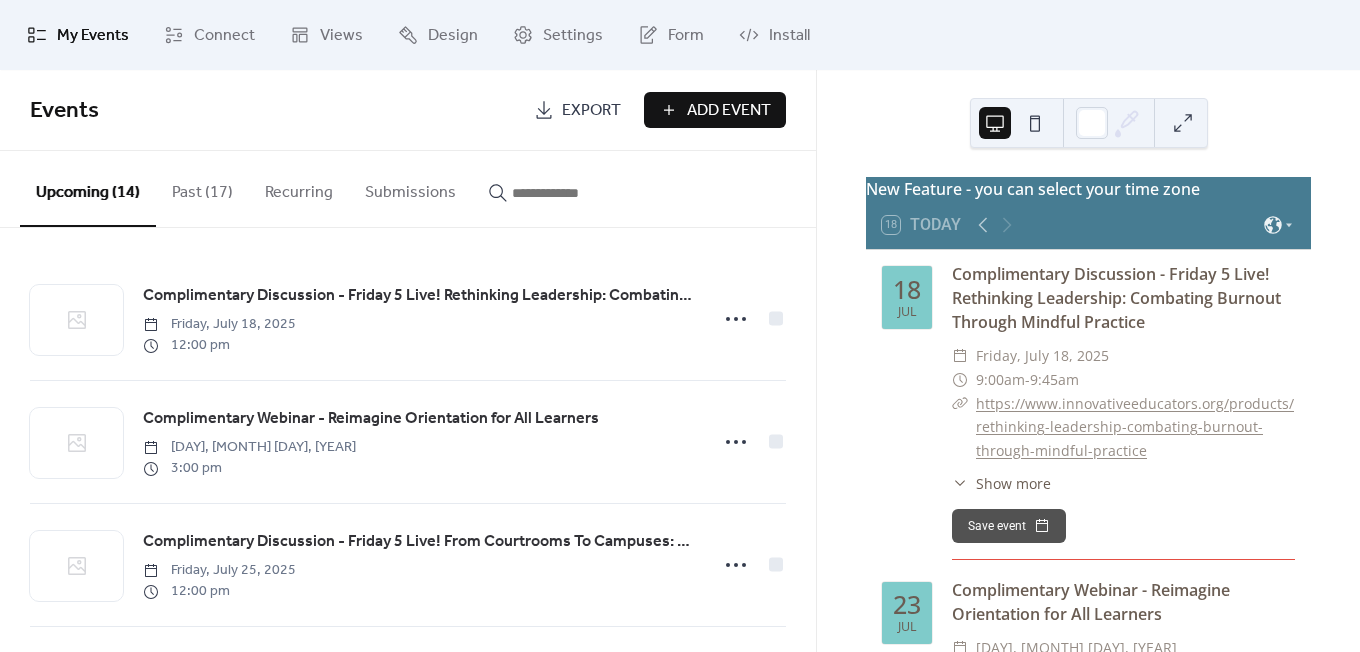 click on "Add Event" at bounding box center (715, 110) 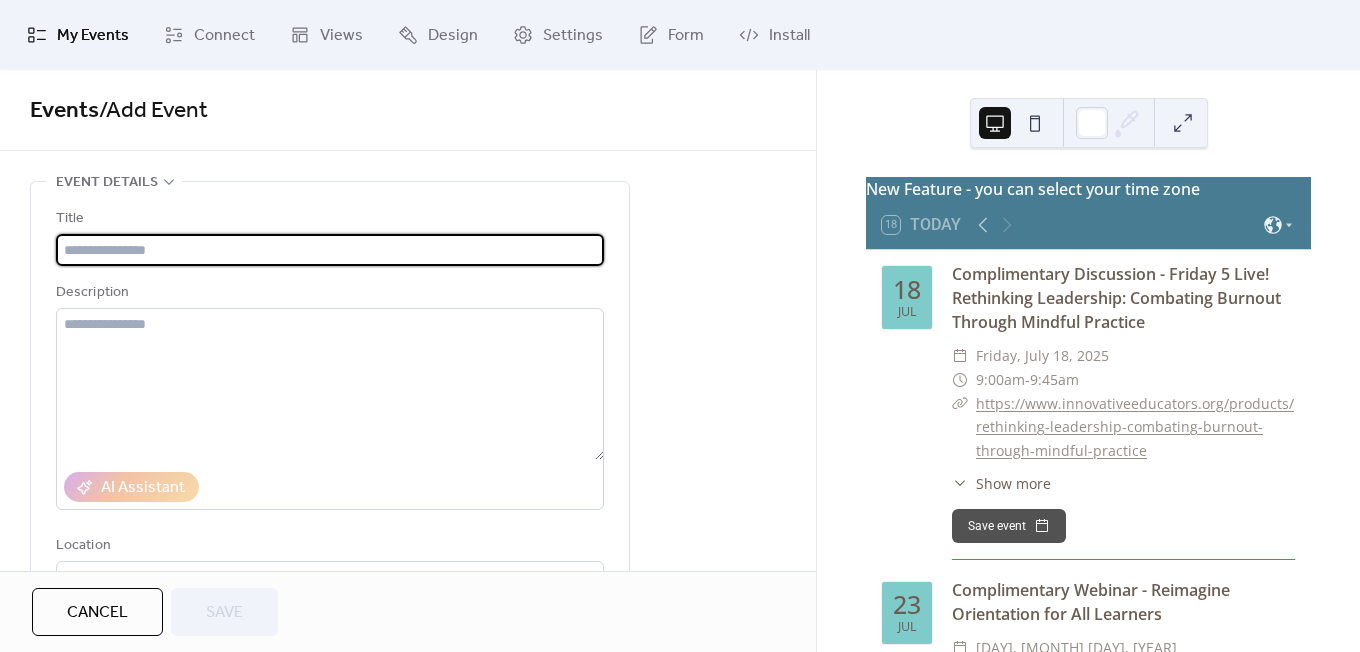click at bounding box center [330, 250] 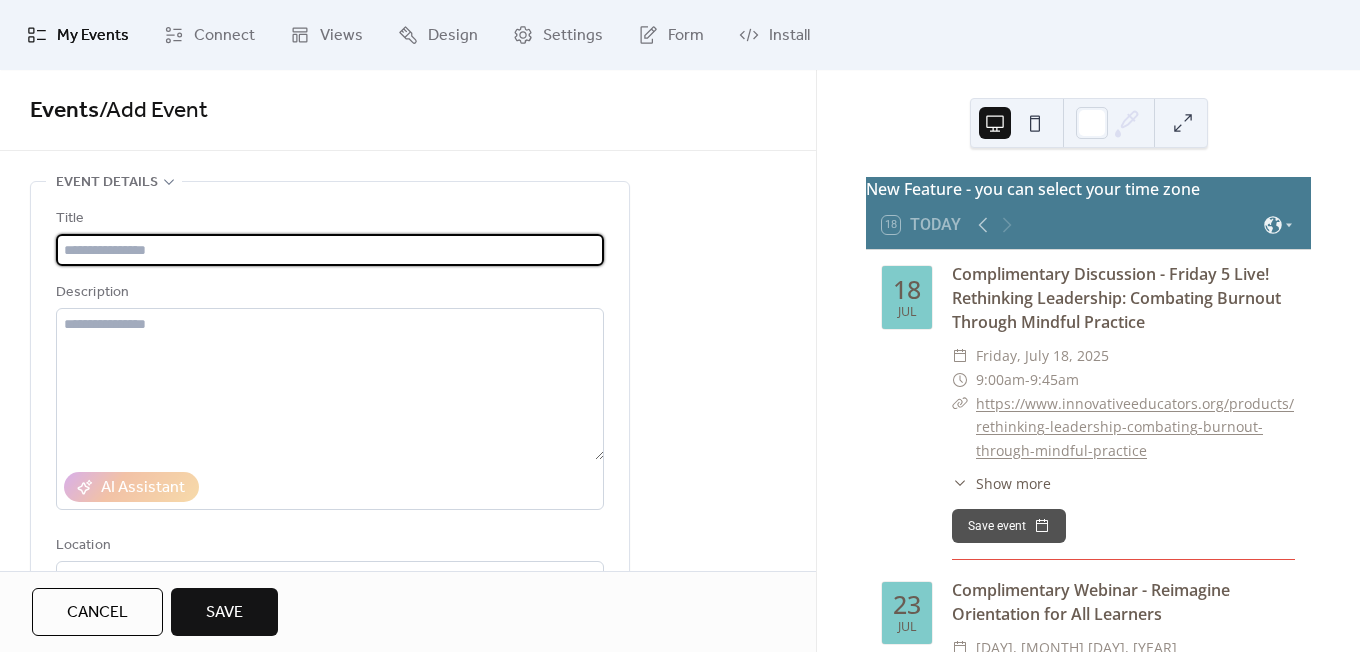 paste on "**********" 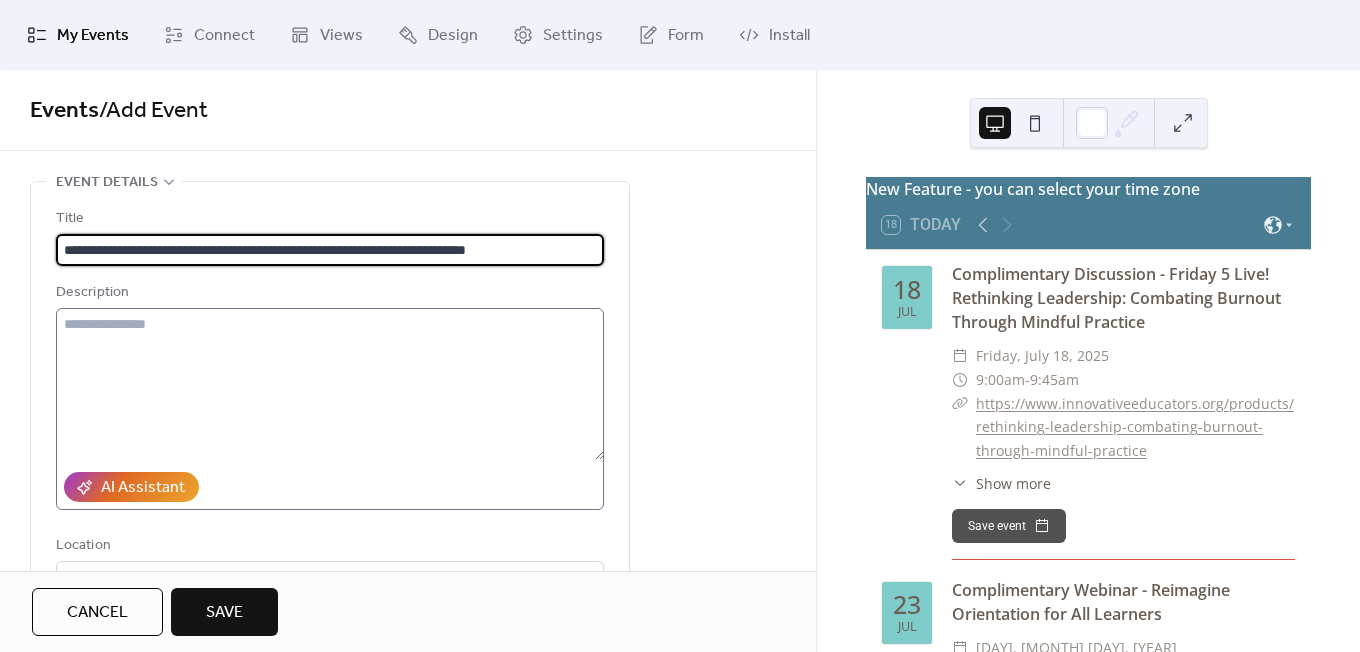 type on "**********" 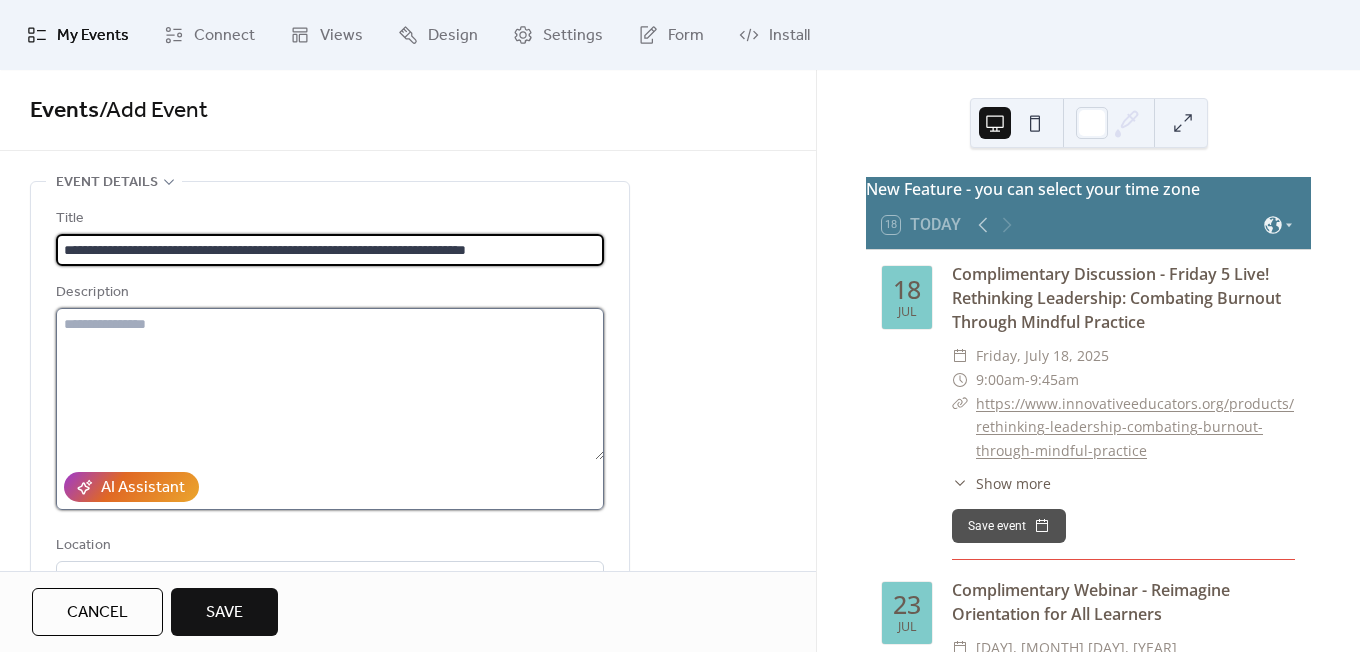 click at bounding box center (330, 384) 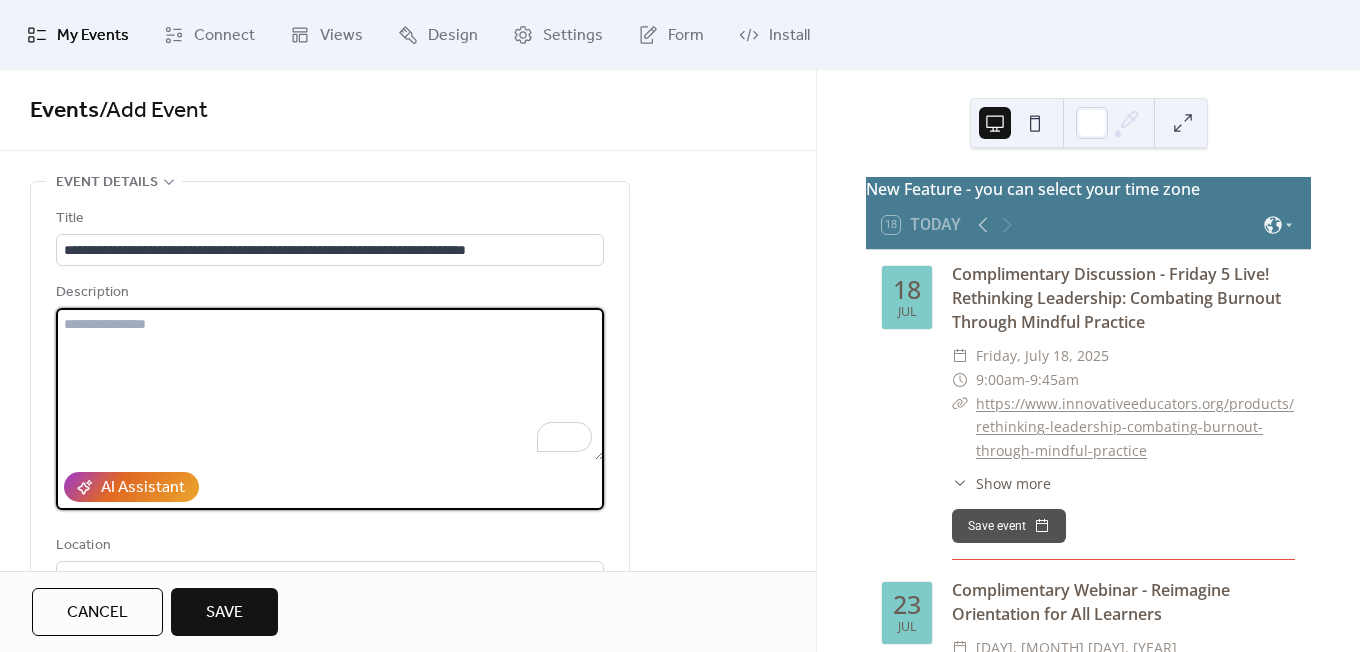 paste on "**********" 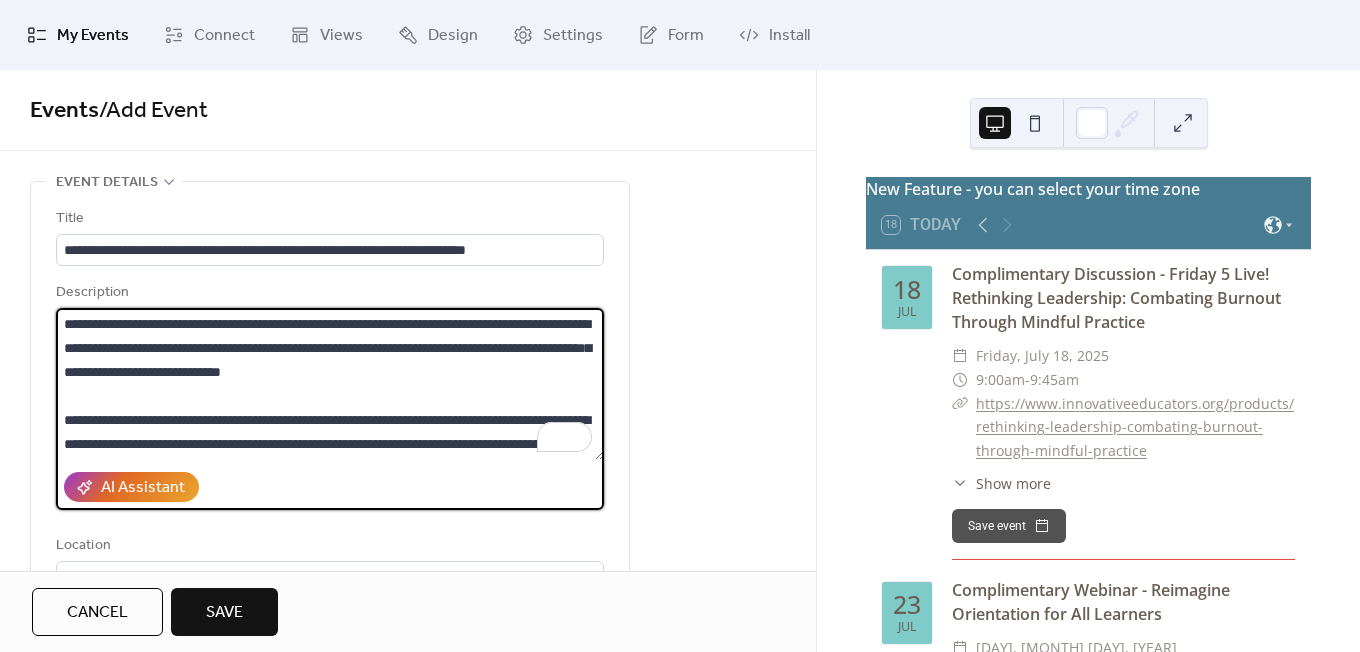 scroll, scrollTop: 261, scrollLeft: 0, axis: vertical 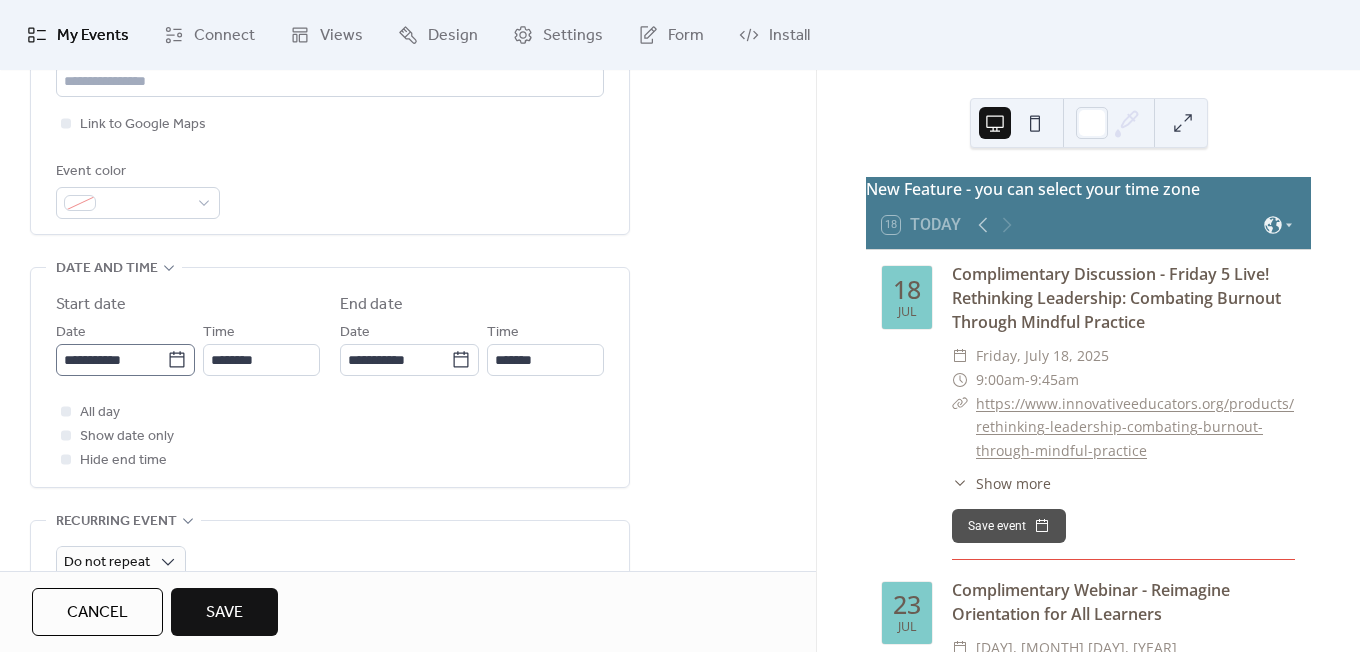 type on "**********" 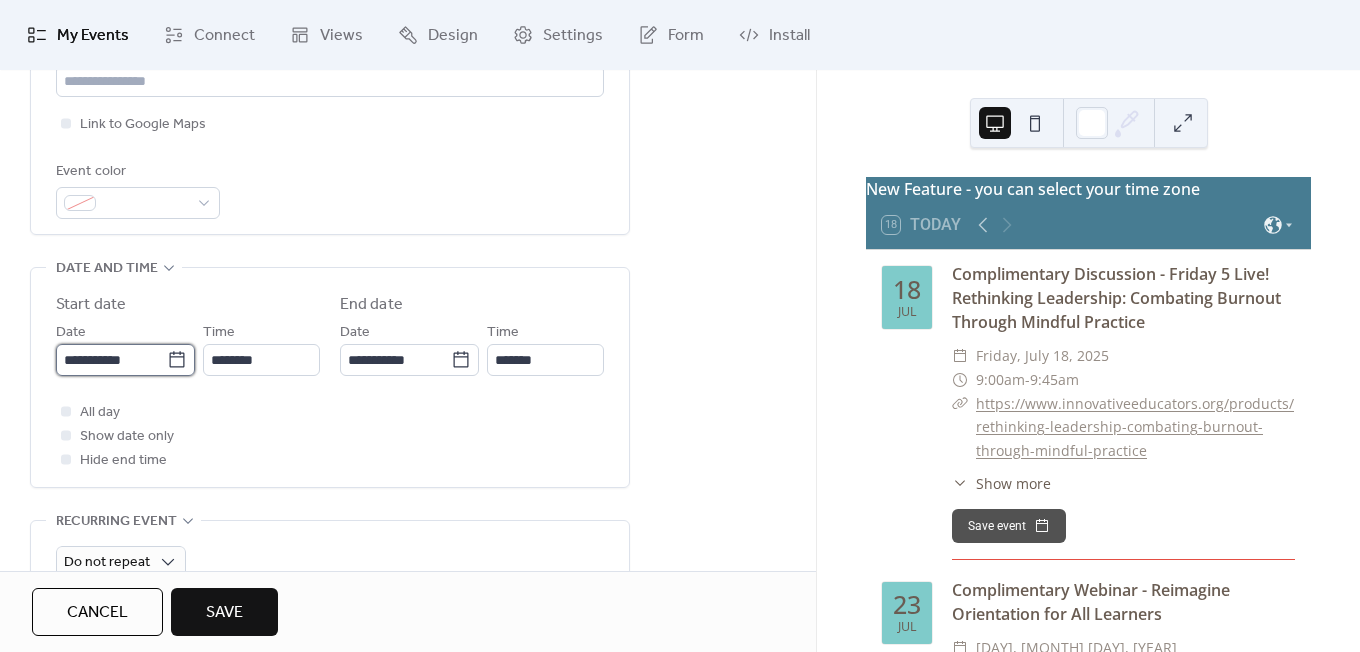 click on "**********" at bounding box center [111, 360] 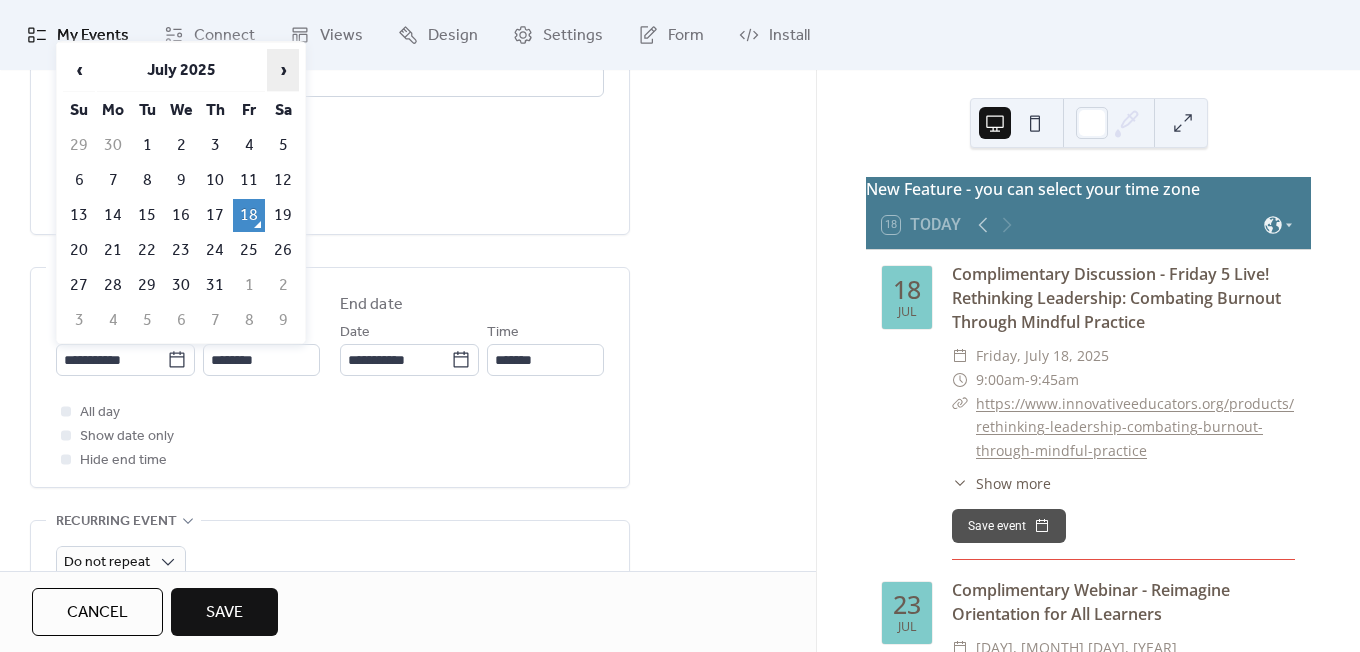 click on "›" at bounding box center (283, 70) 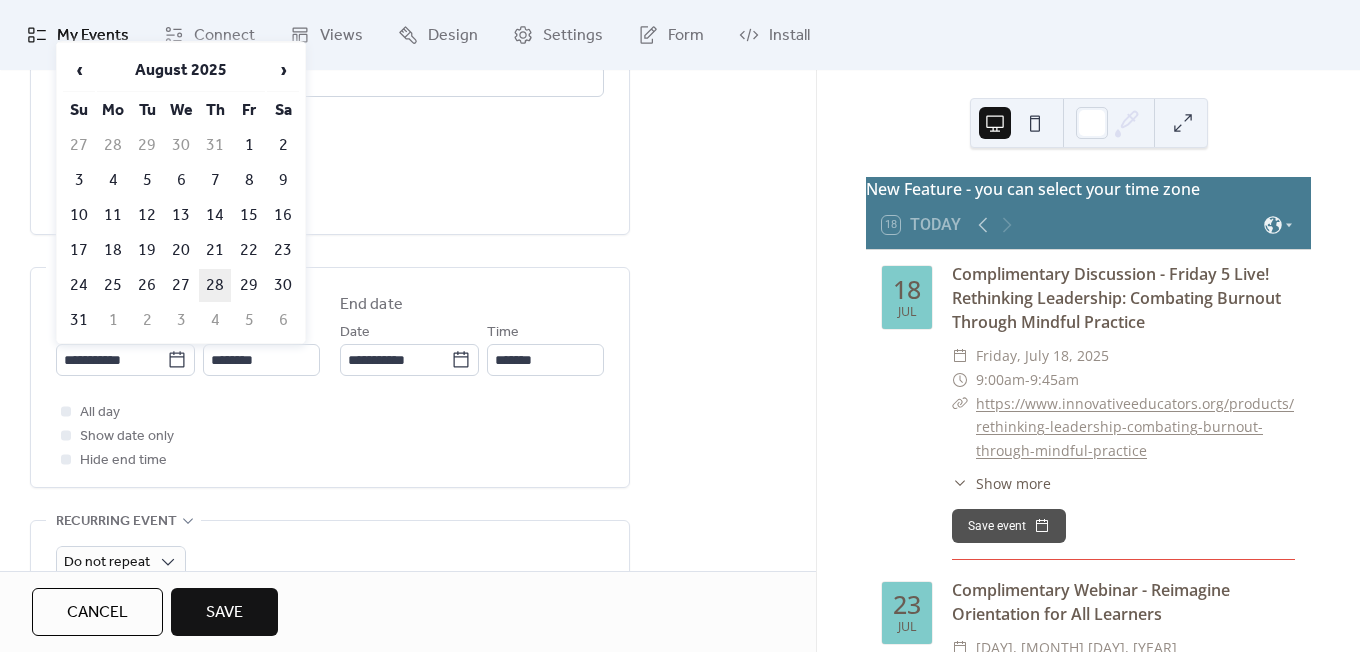click on "28" at bounding box center [215, 285] 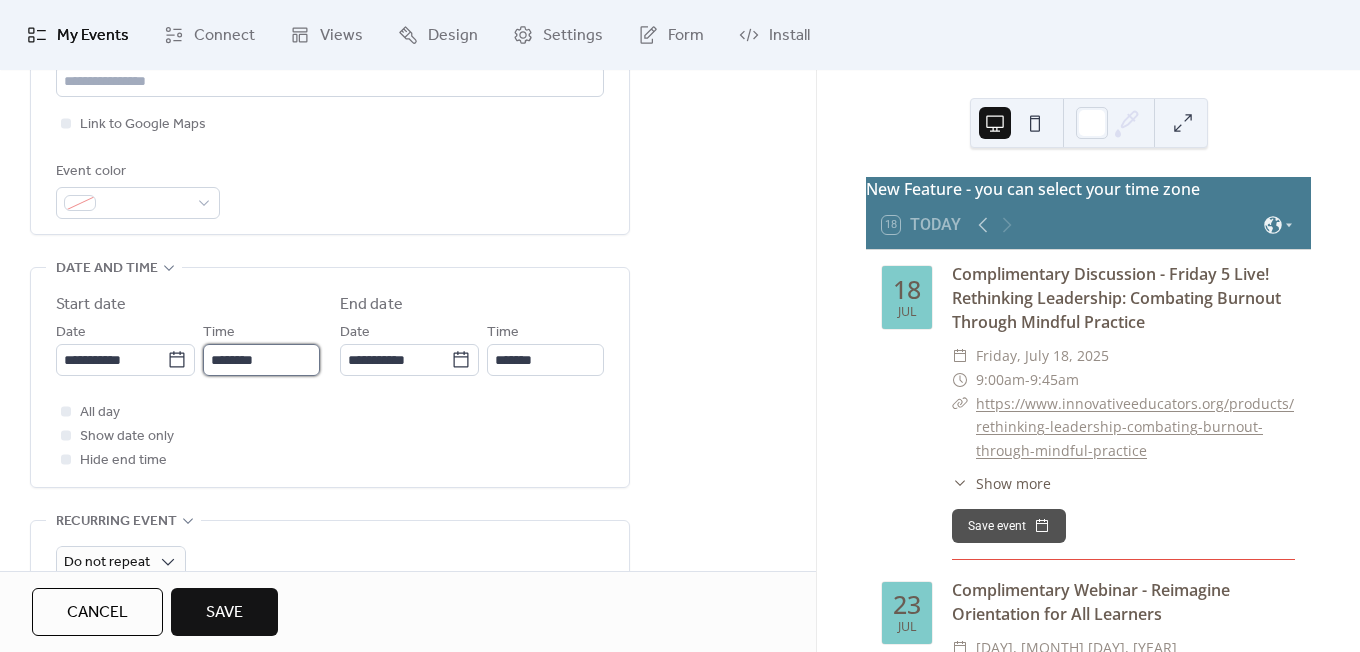 click on "********" at bounding box center (261, 360) 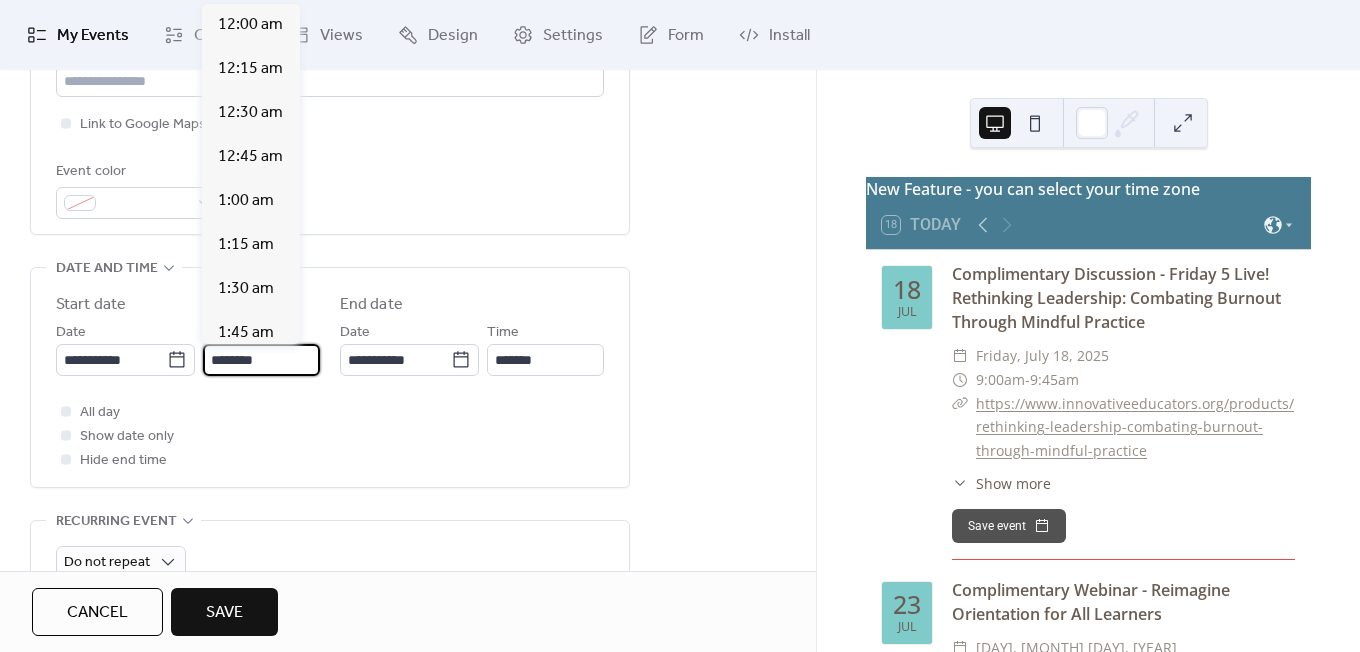 scroll, scrollTop: 2112, scrollLeft: 0, axis: vertical 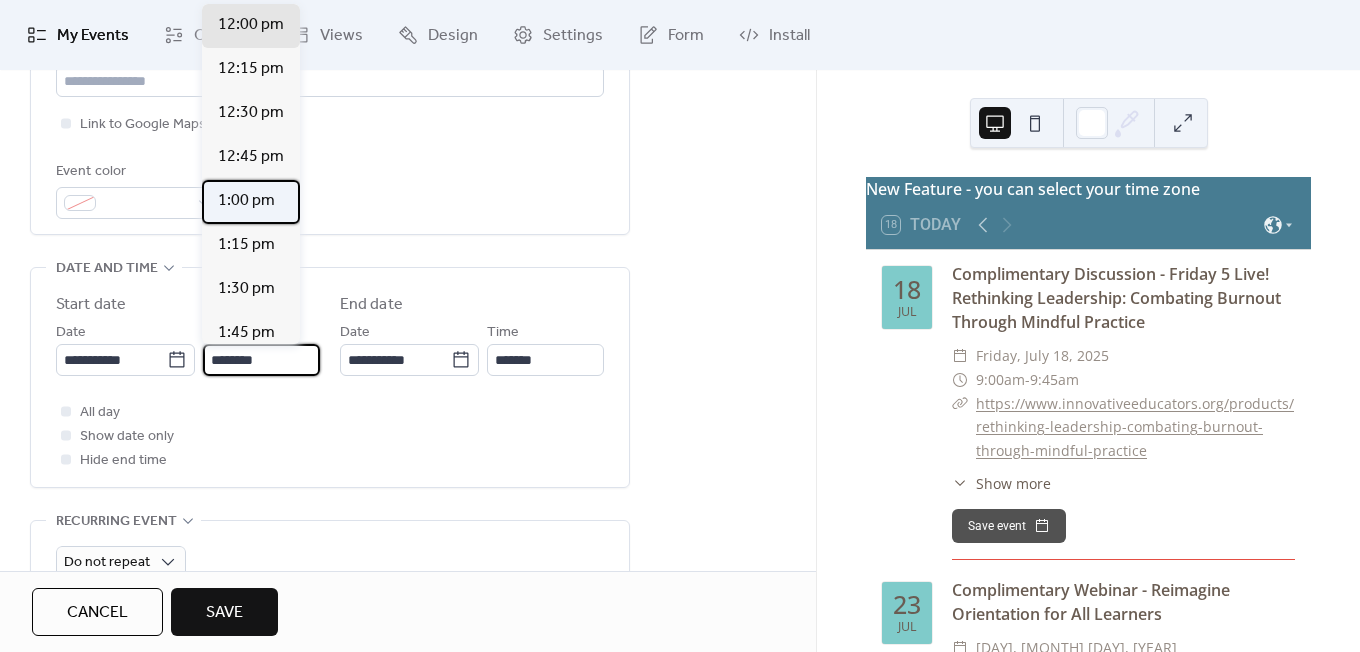 click on "1:00 pm" at bounding box center [246, 201] 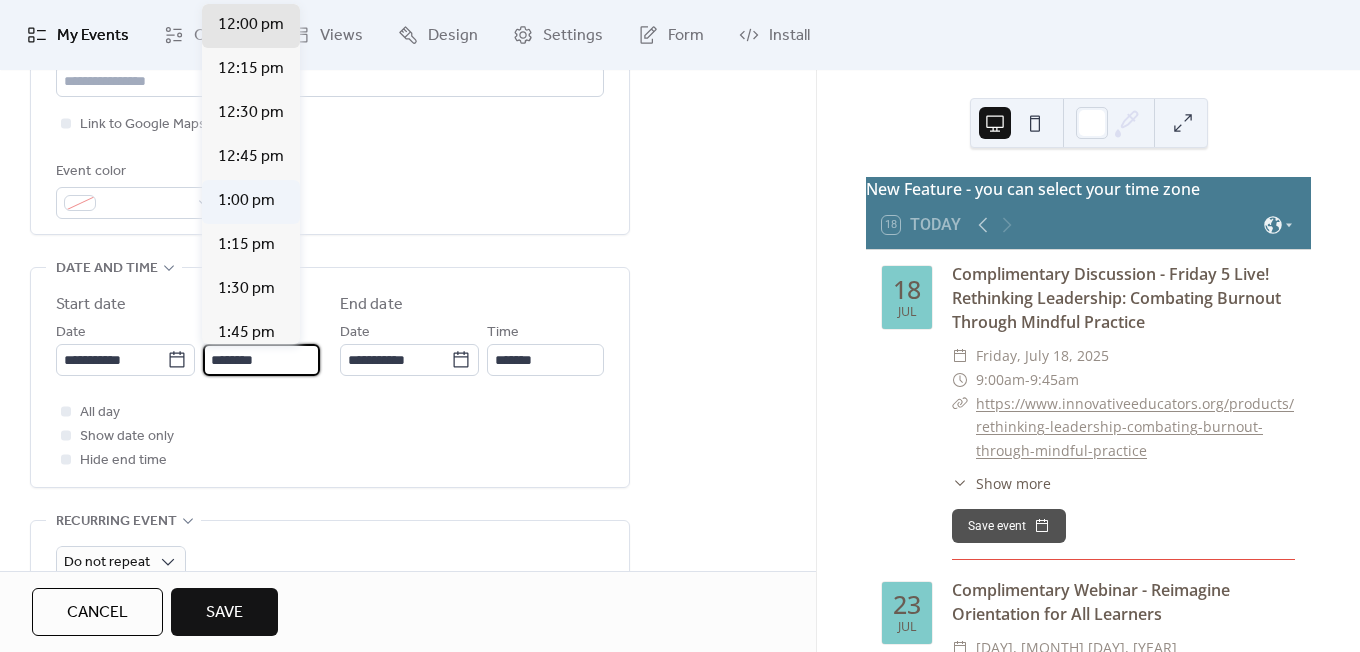 type on "*******" 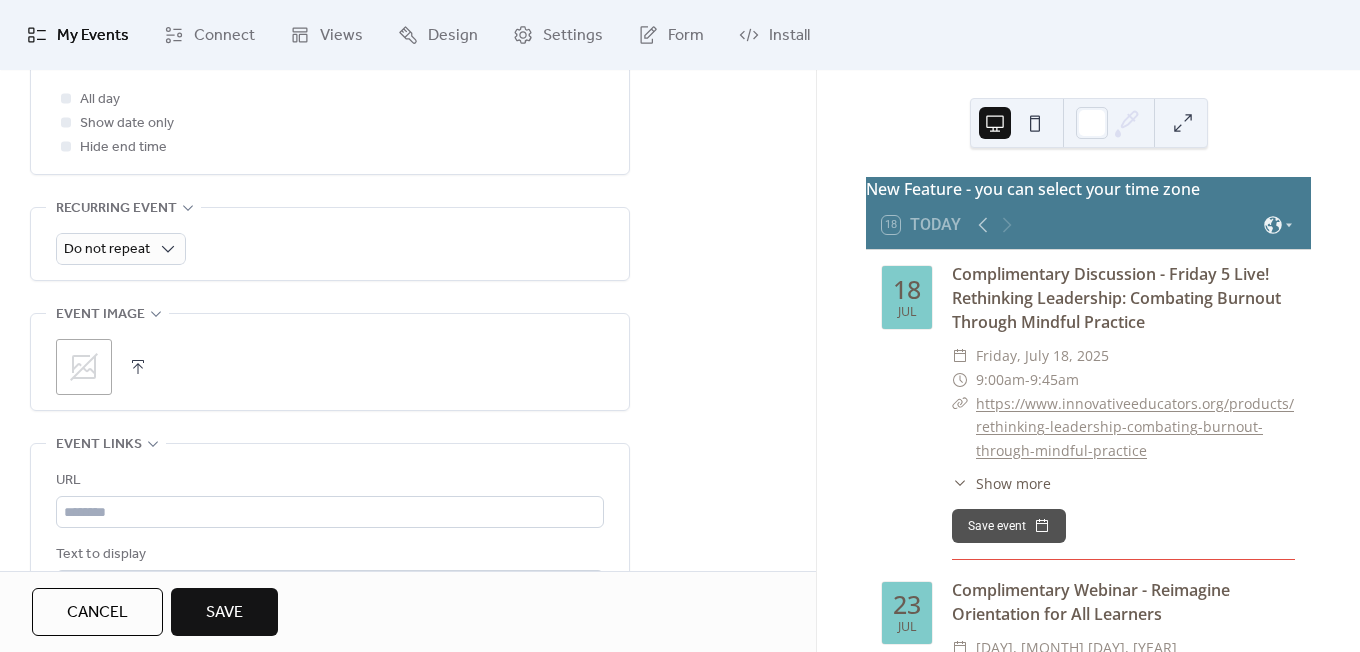 scroll, scrollTop: 884, scrollLeft: 0, axis: vertical 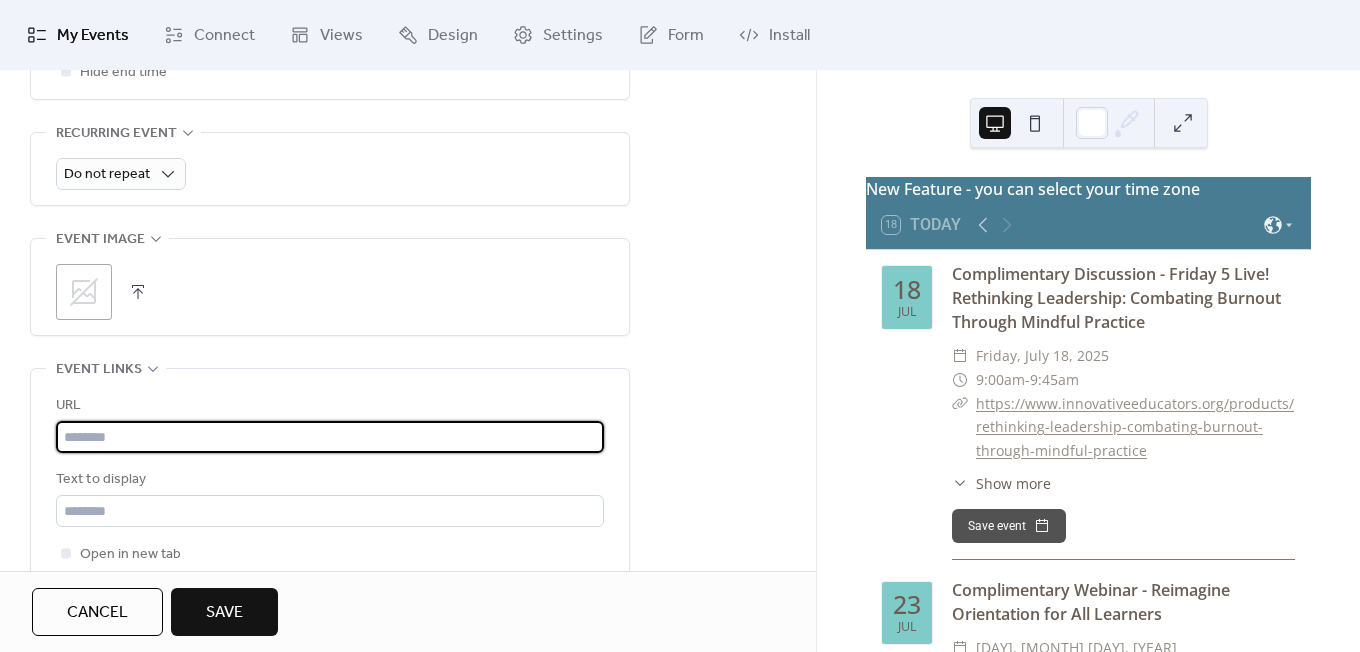 click at bounding box center (330, 437) 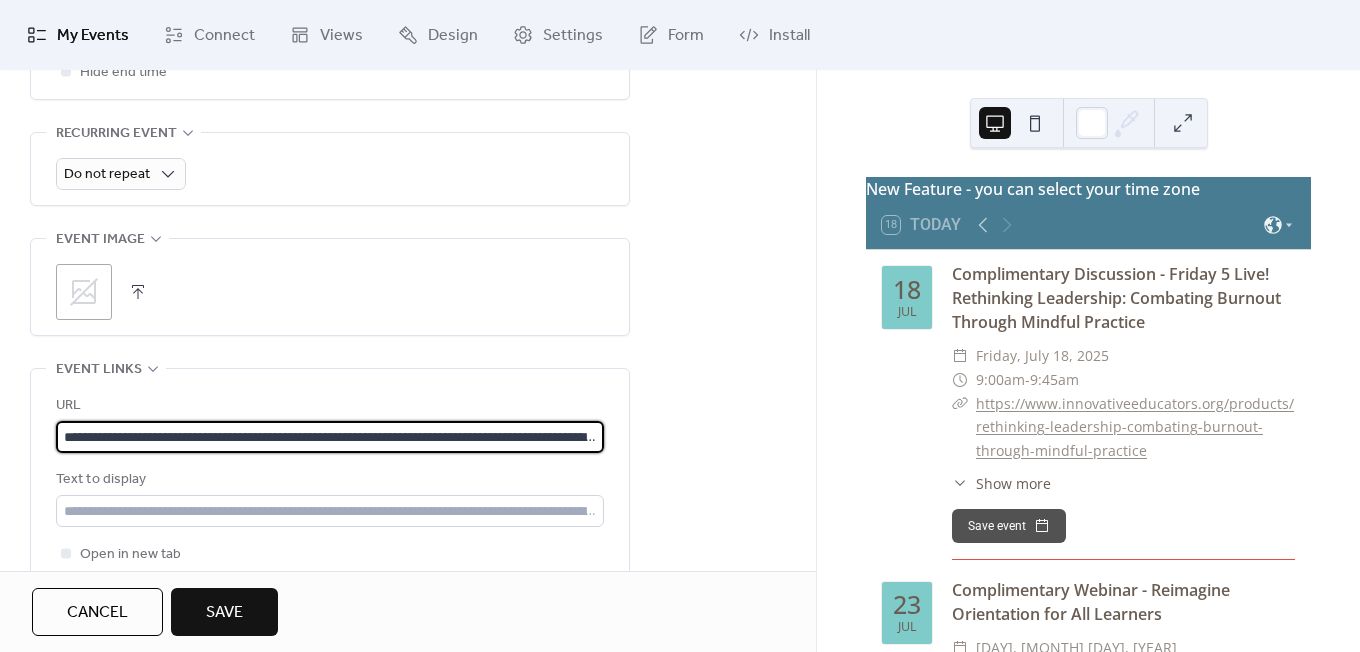 scroll, scrollTop: 0, scrollLeft: 275, axis: horizontal 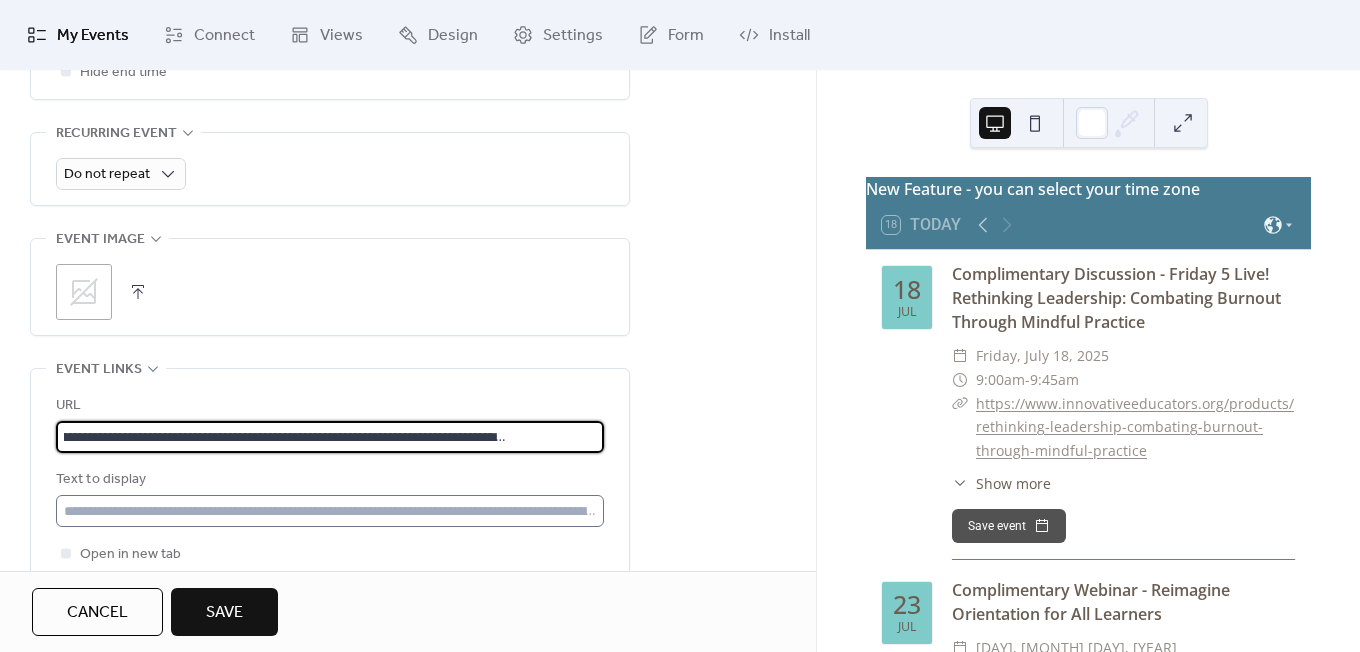 type on "**********" 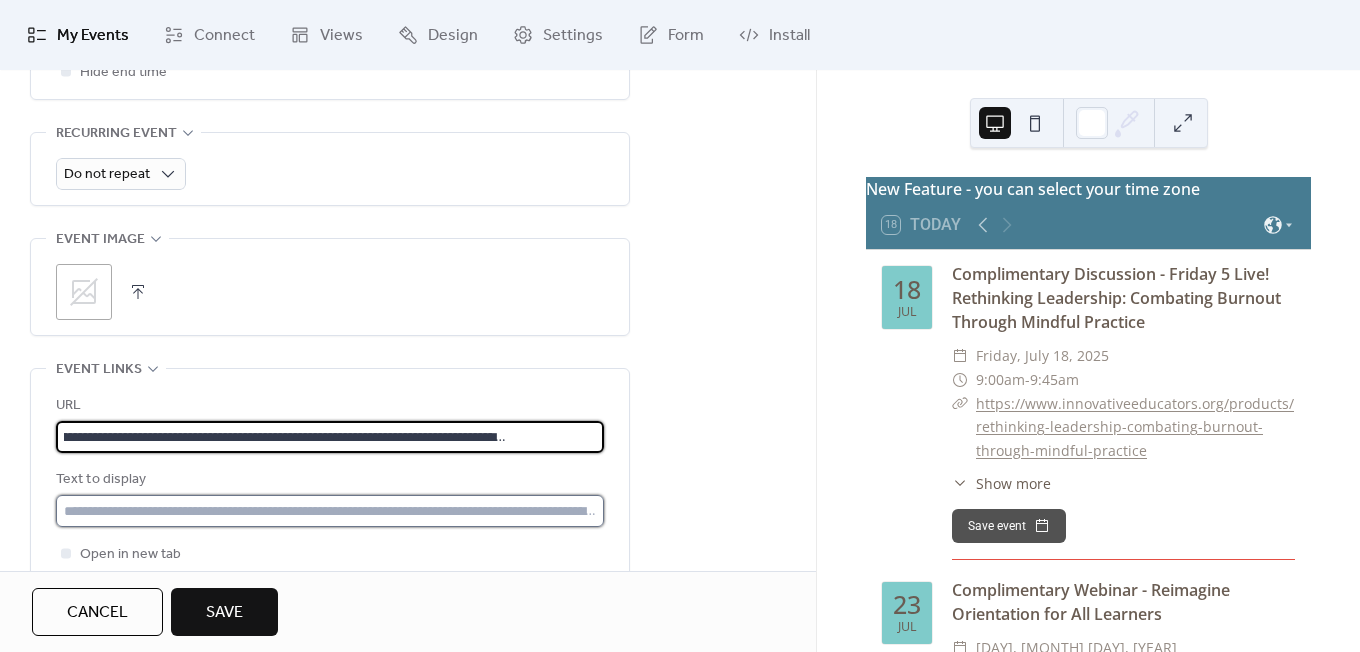 scroll, scrollTop: 0, scrollLeft: 0, axis: both 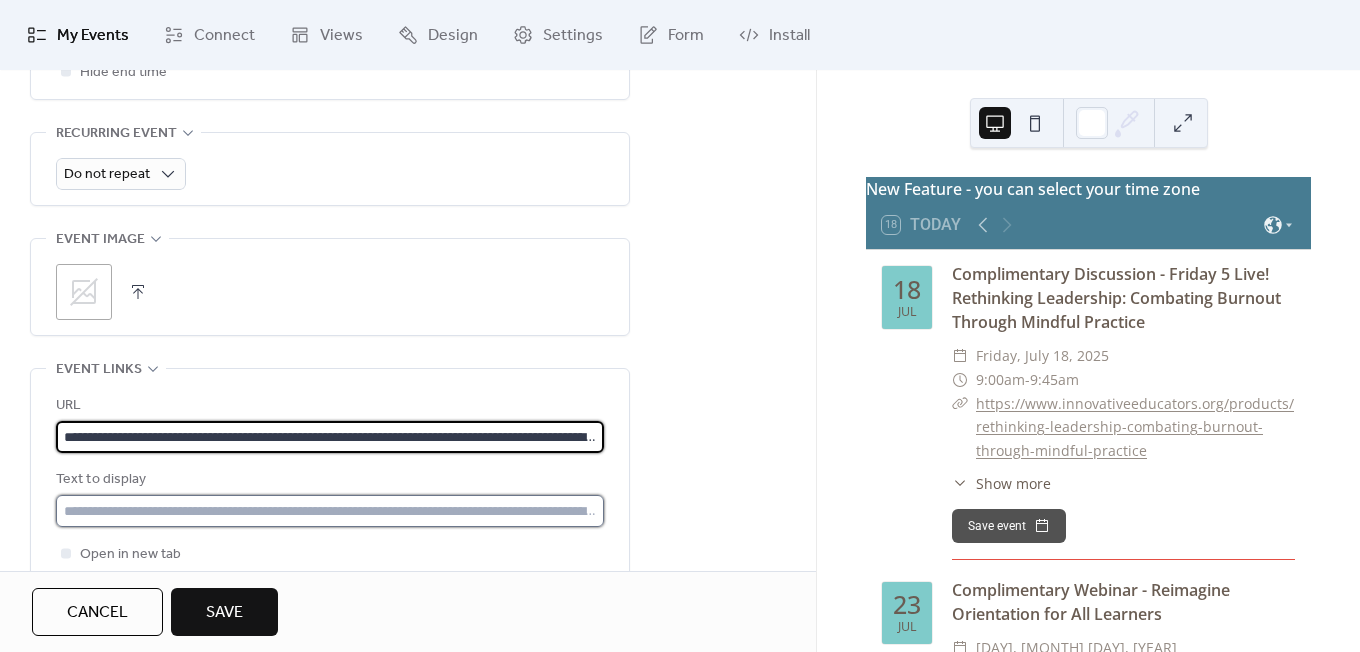 click at bounding box center [330, 511] 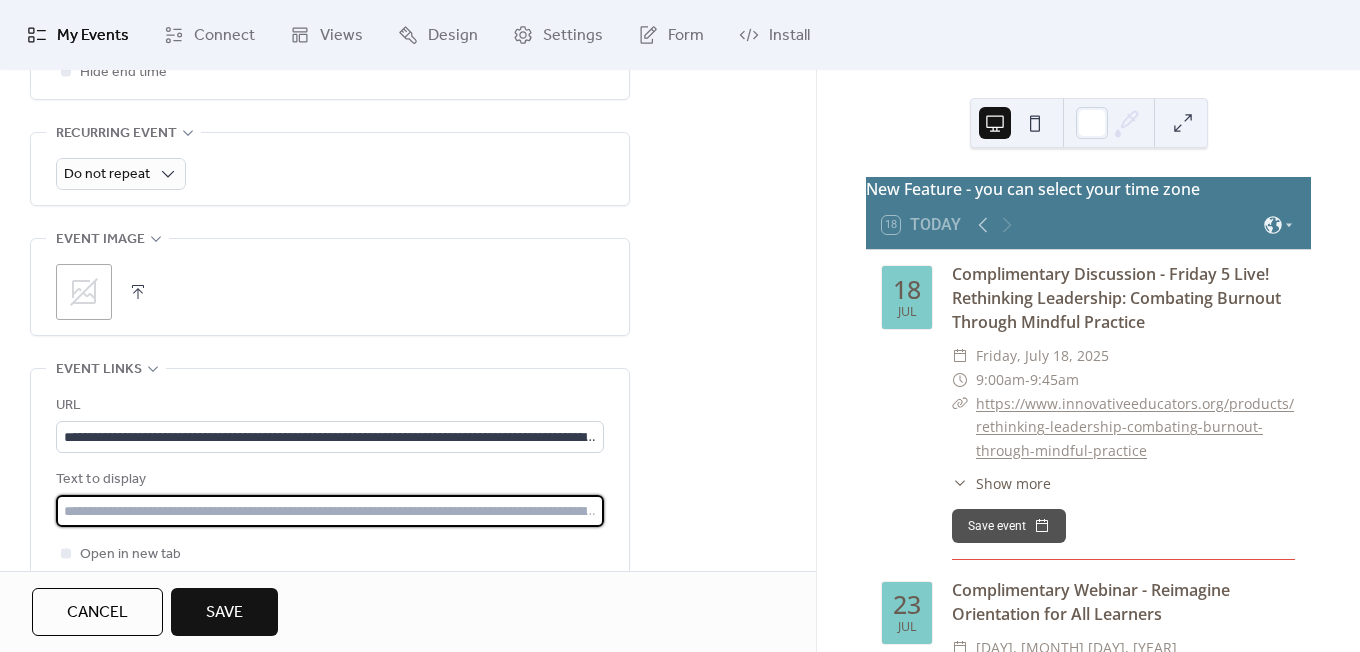 paste on "**********" 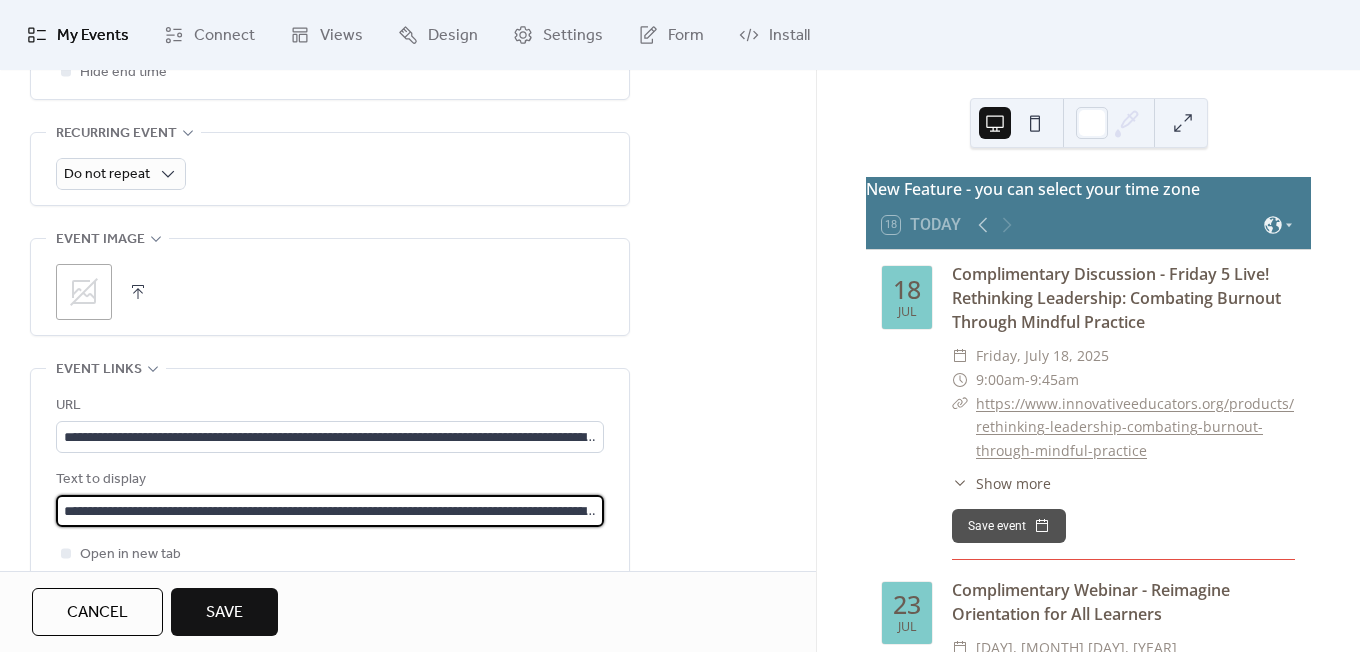 scroll, scrollTop: 0, scrollLeft: 275, axis: horizontal 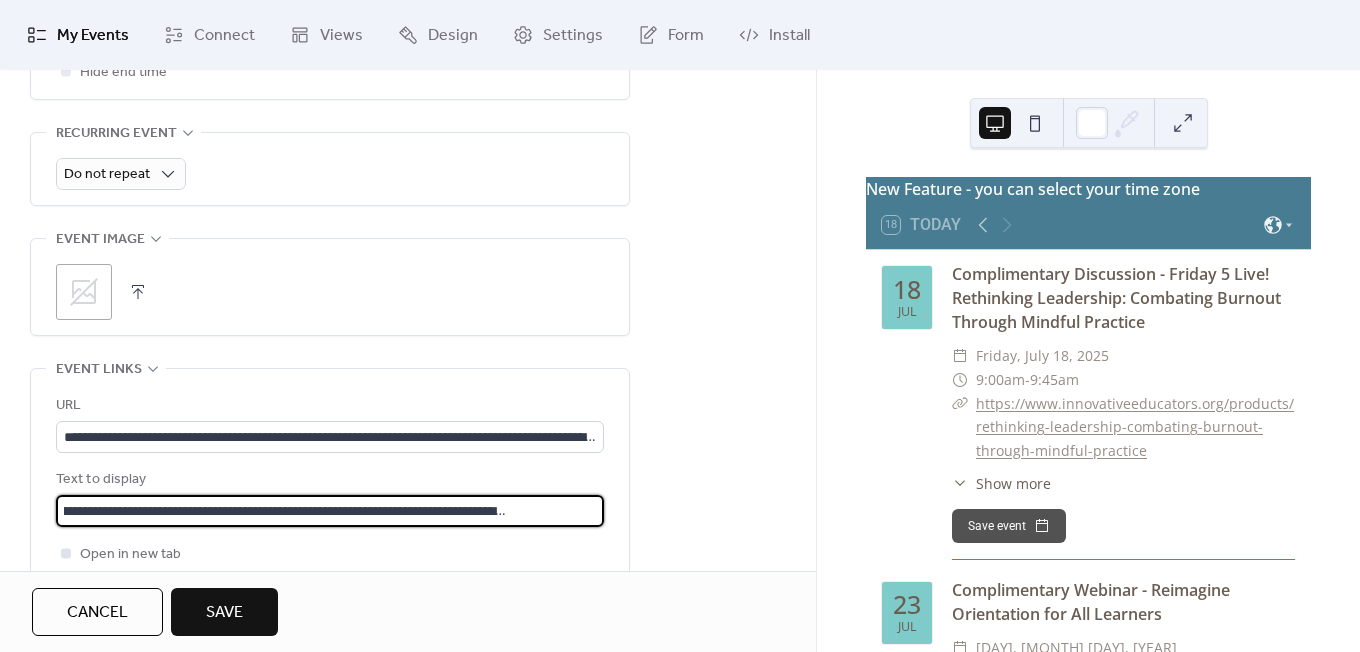 type on "**********" 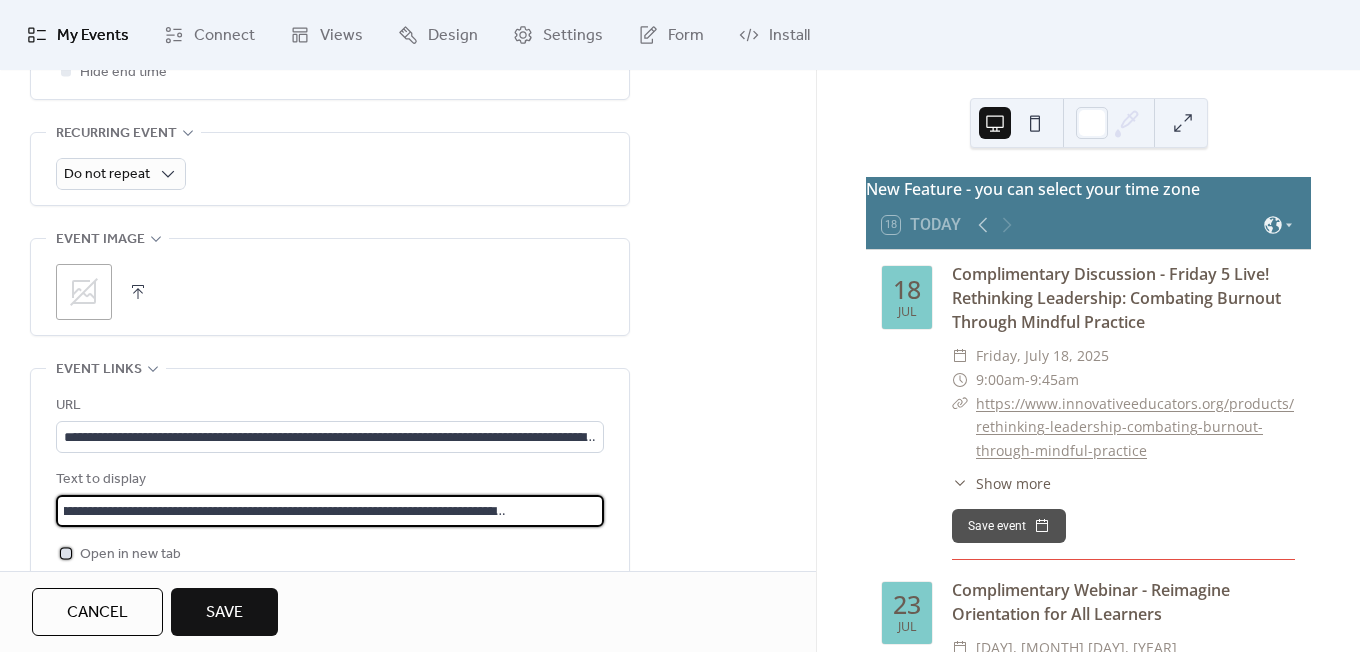 scroll, scrollTop: 0, scrollLeft: 0, axis: both 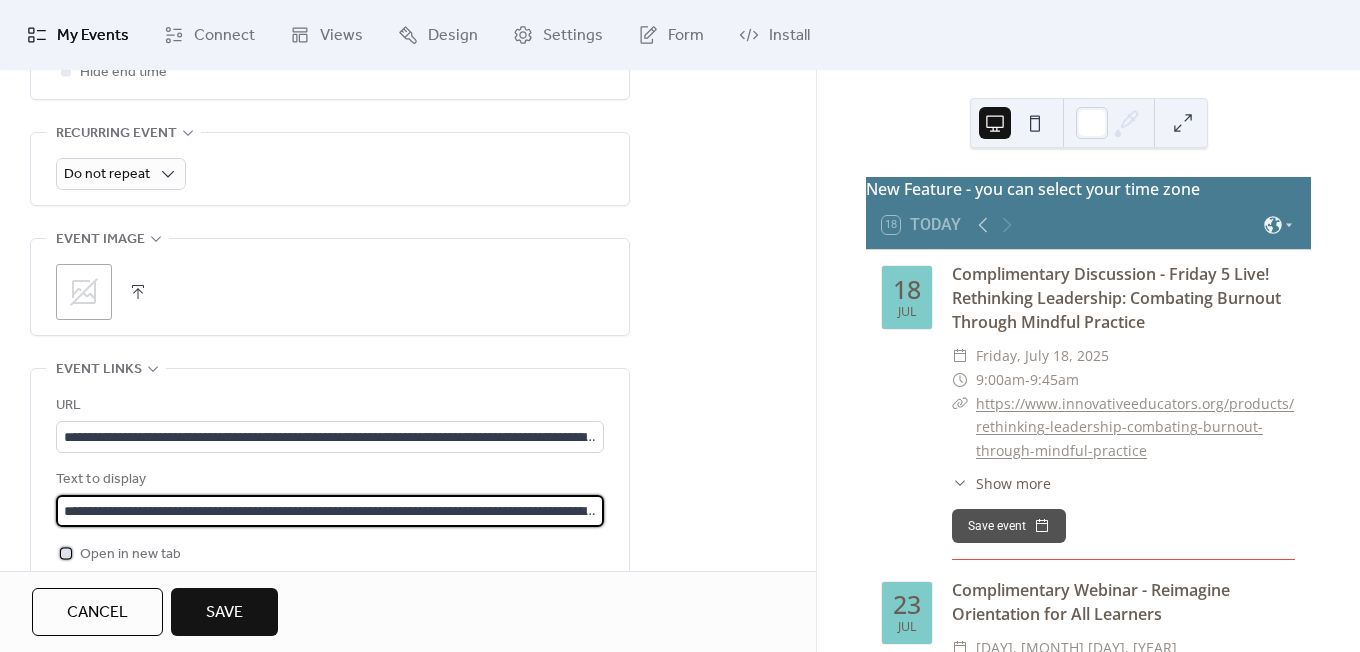 click at bounding box center [66, 553] 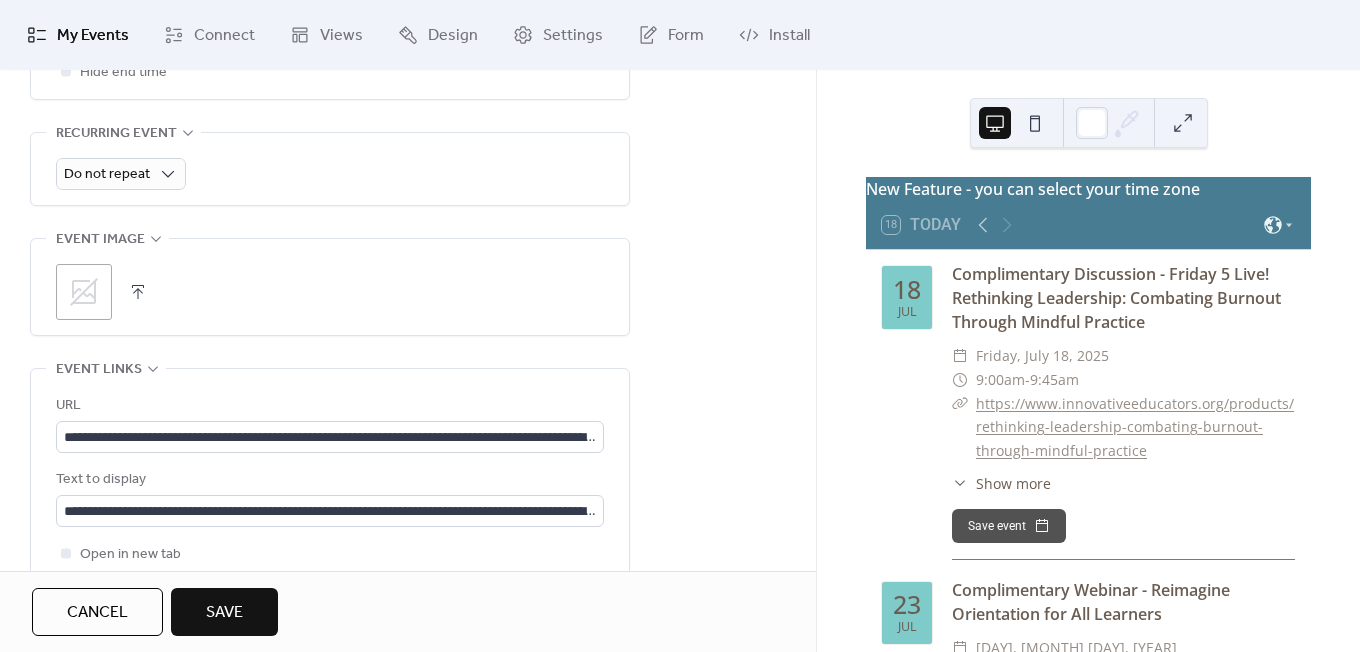 click on "Save" at bounding box center (224, 613) 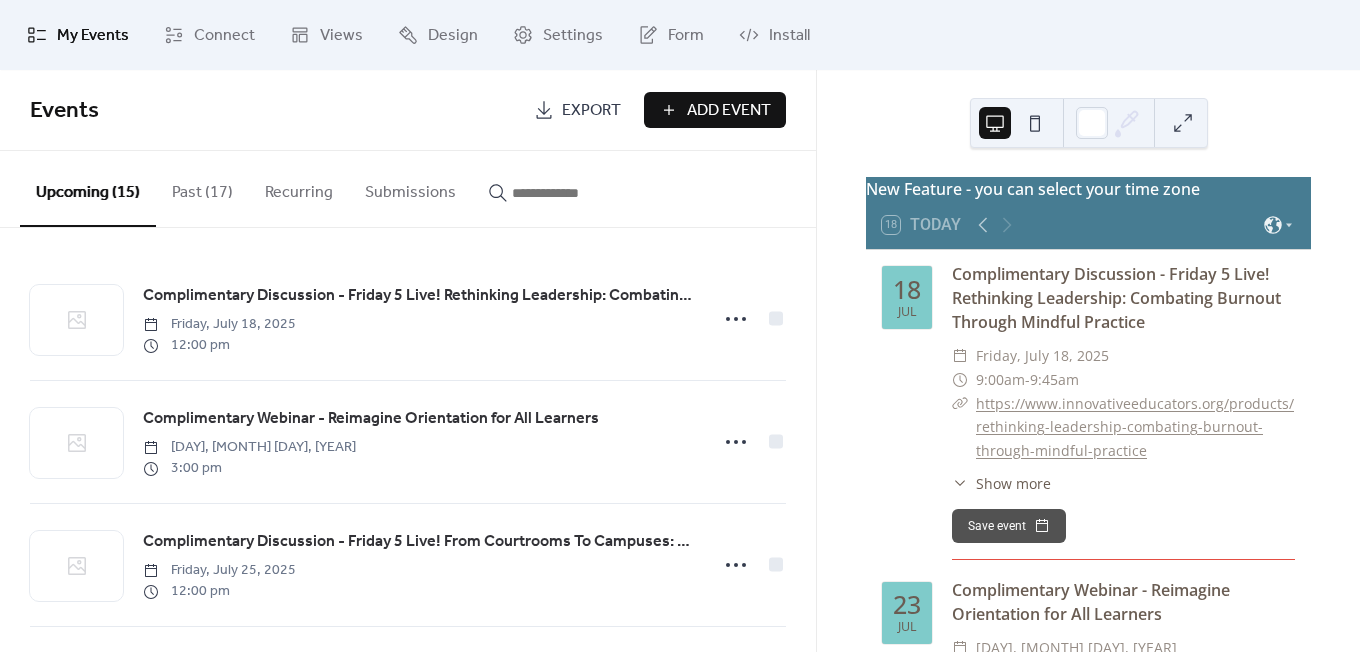 drag, startPoint x: 808, startPoint y: 266, endPoint x: 799, endPoint y: 305, distance: 40.024994 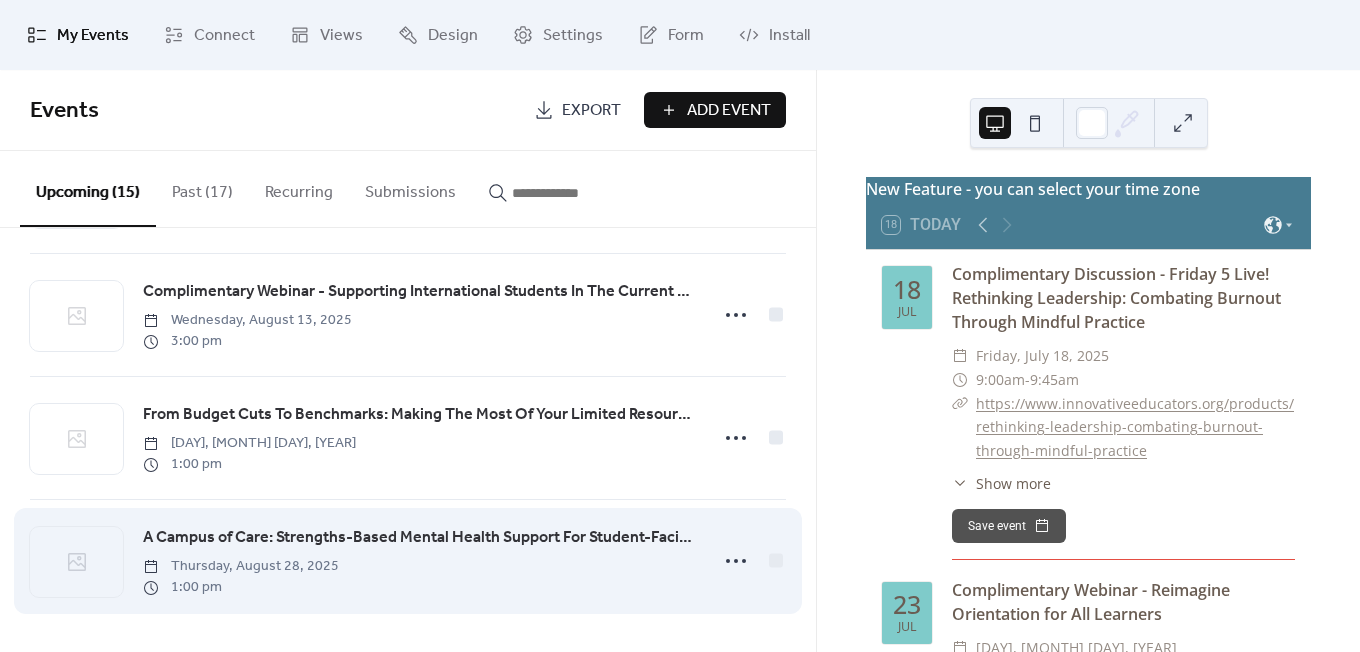 scroll, scrollTop: 1472, scrollLeft: 0, axis: vertical 